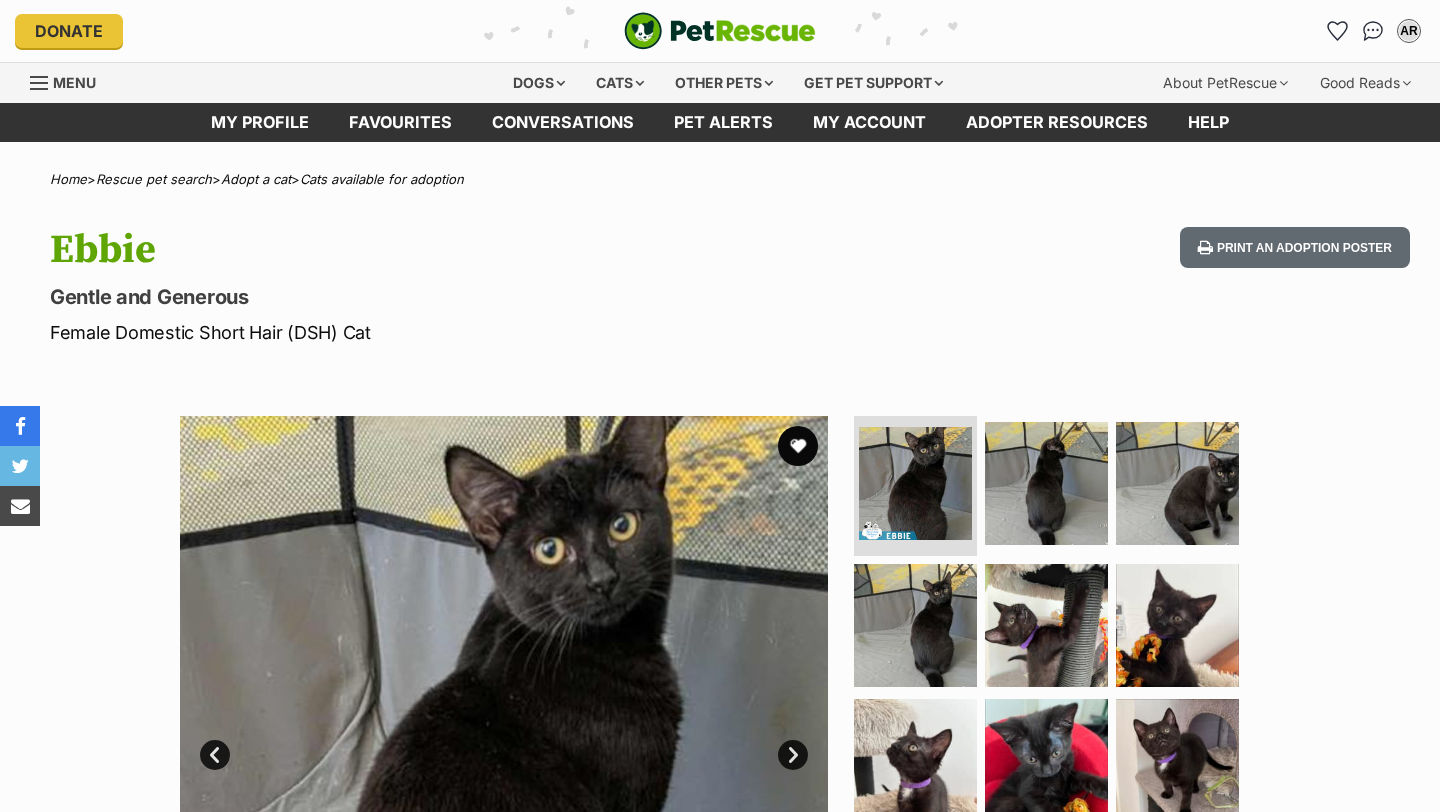 scroll, scrollTop: 0, scrollLeft: 0, axis: both 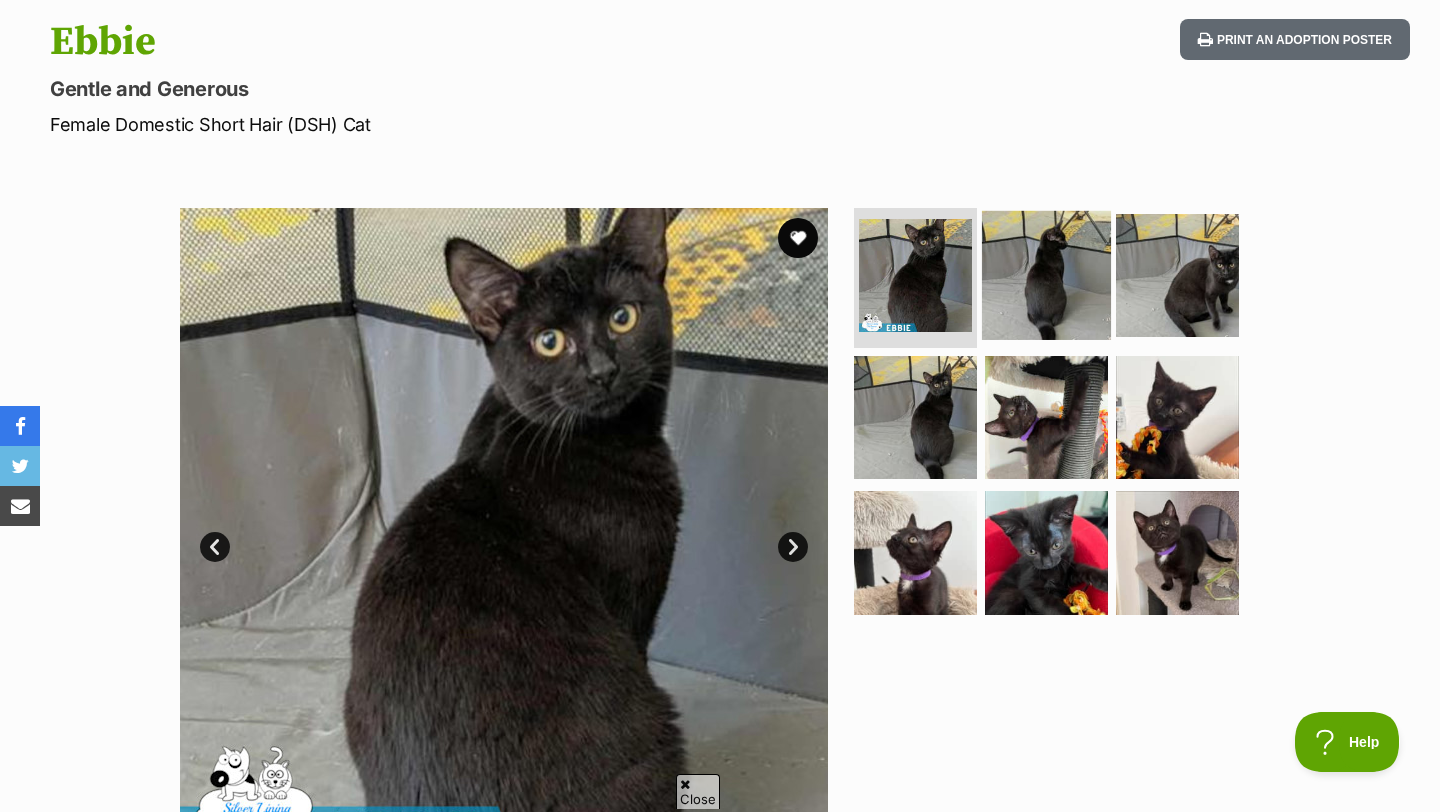 click at bounding box center [1046, 275] 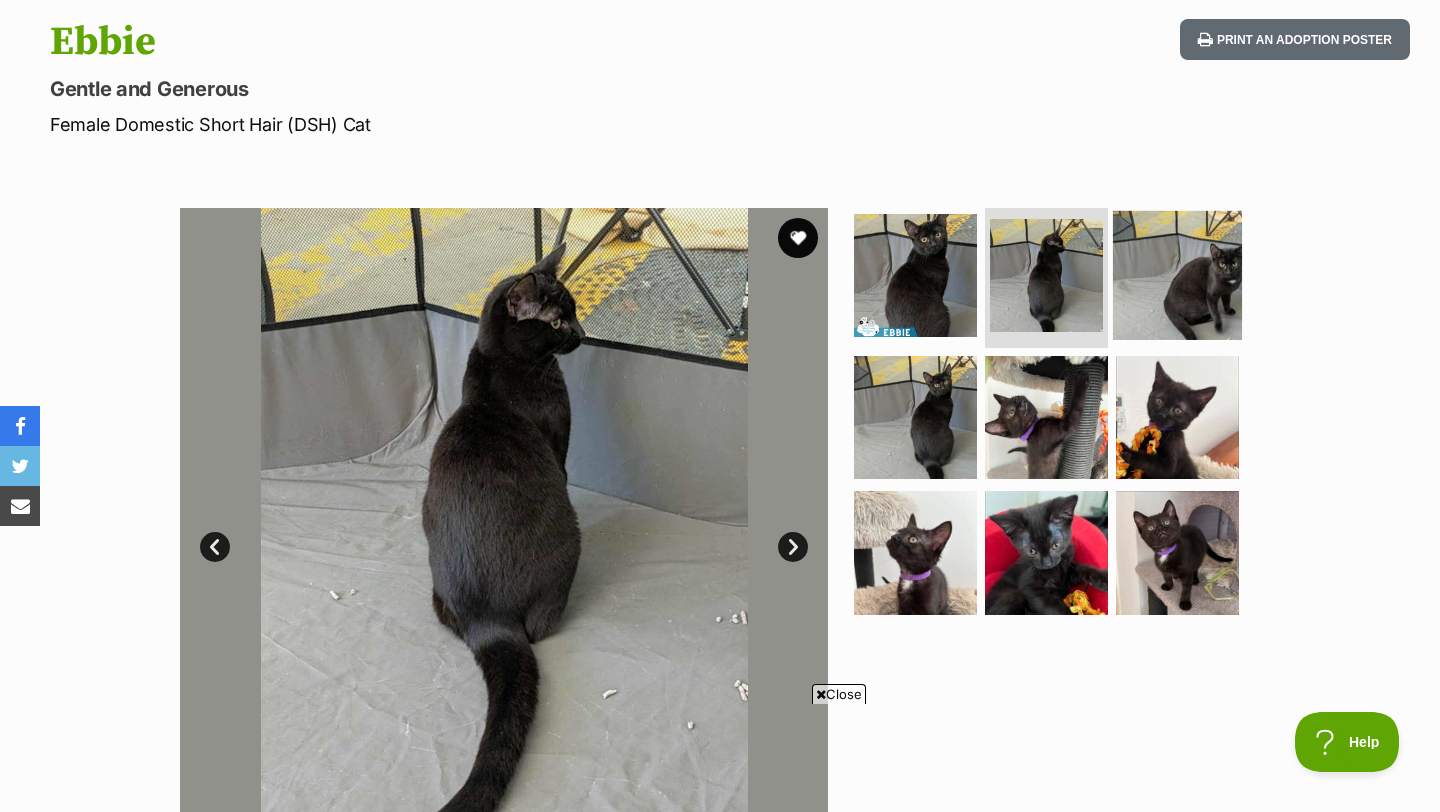 scroll, scrollTop: 0, scrollLeft: 0, axis: both 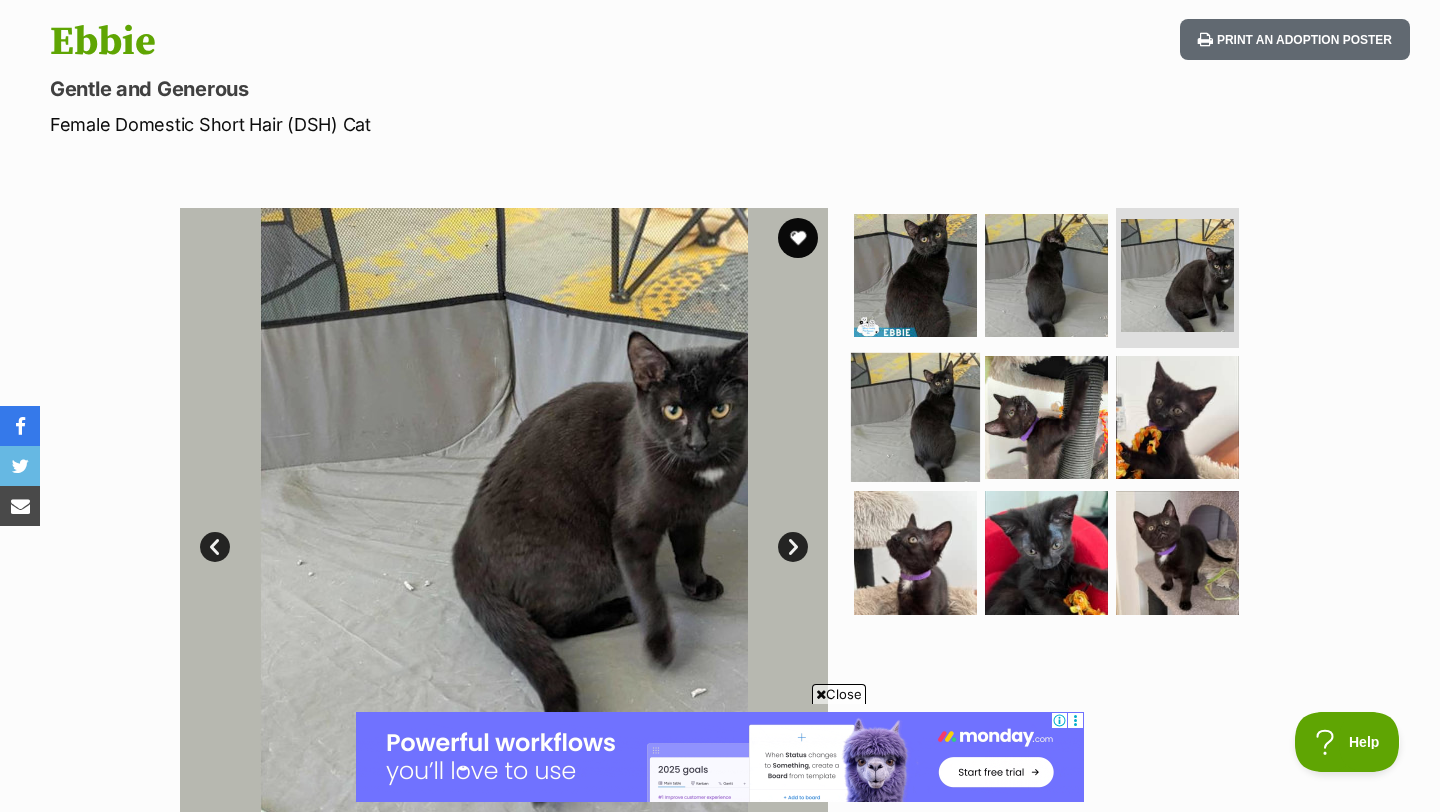 click at bounding box center (915, 416) 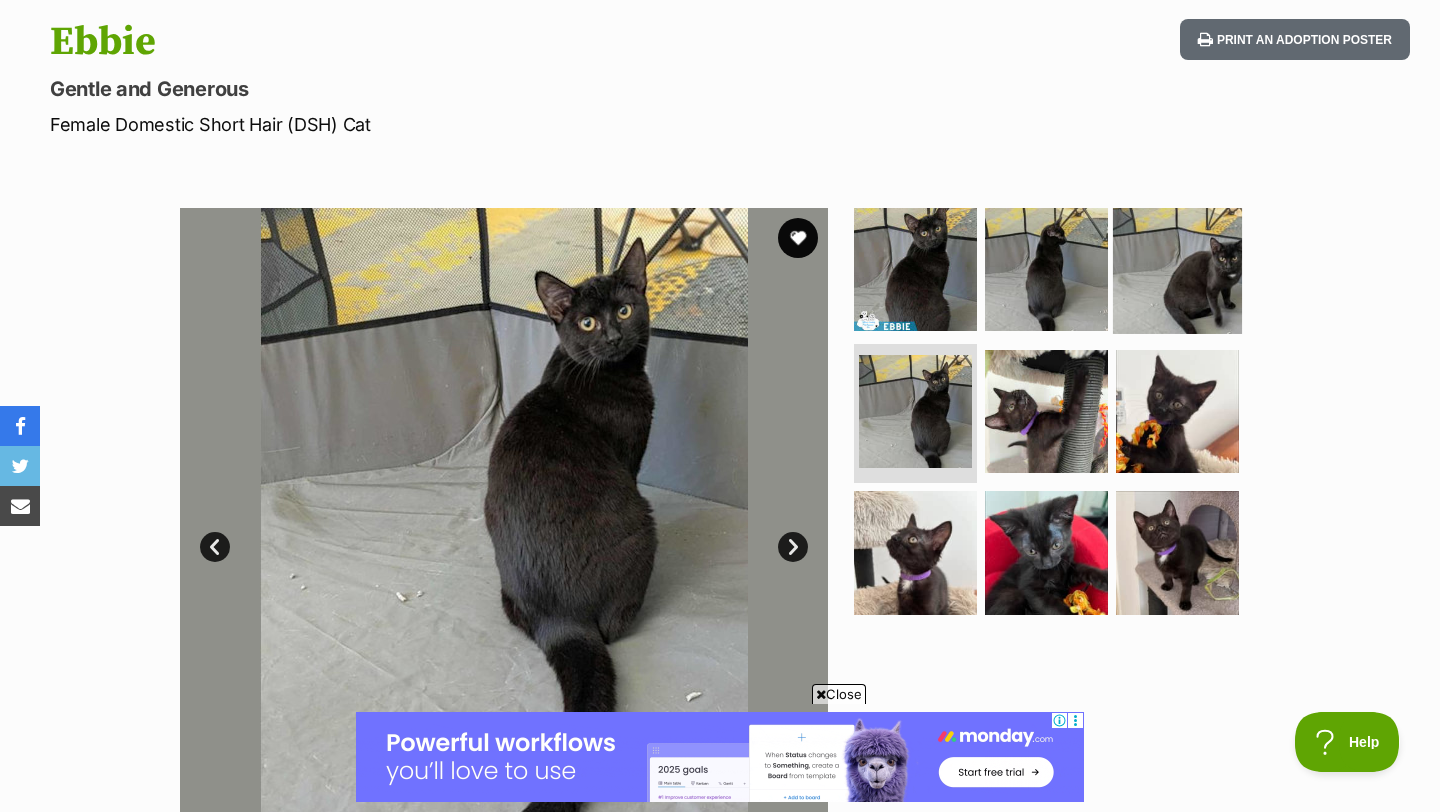 scroll, scrollTop: 531, scrollLeft: 0, axis: vertical 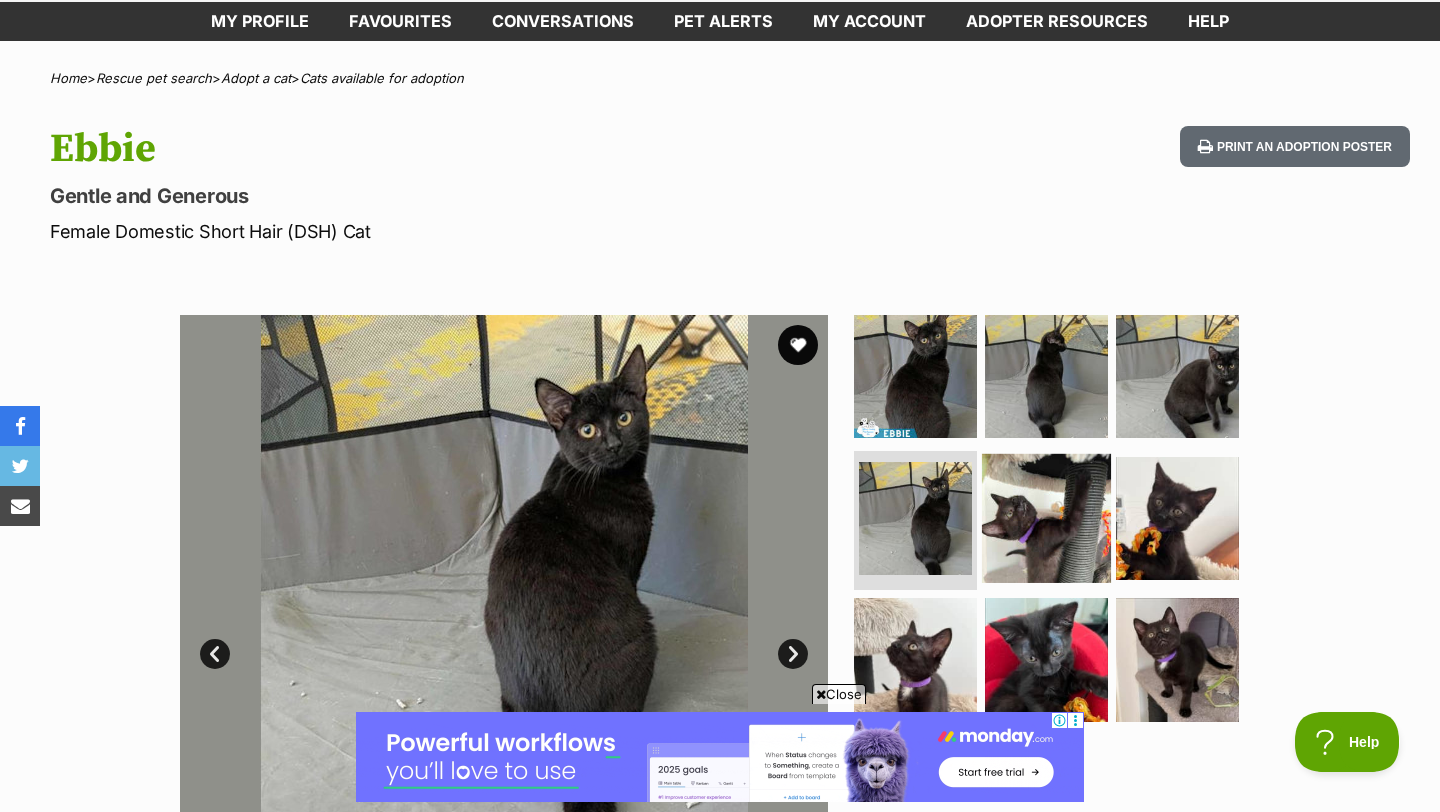click at bounding box center (1046, 517) 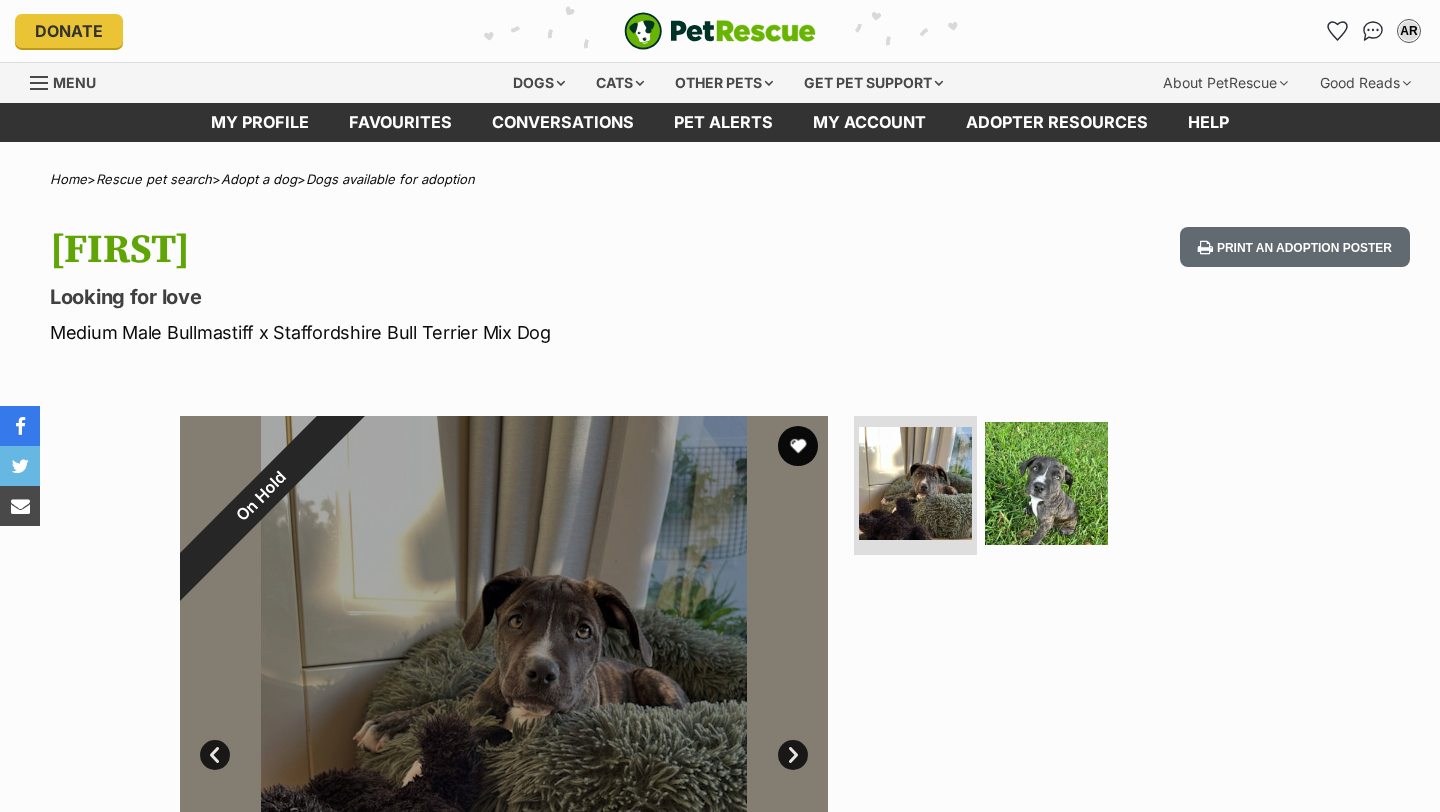 scroll, scrollTop: 0, scrollLeft: 0, axis: both 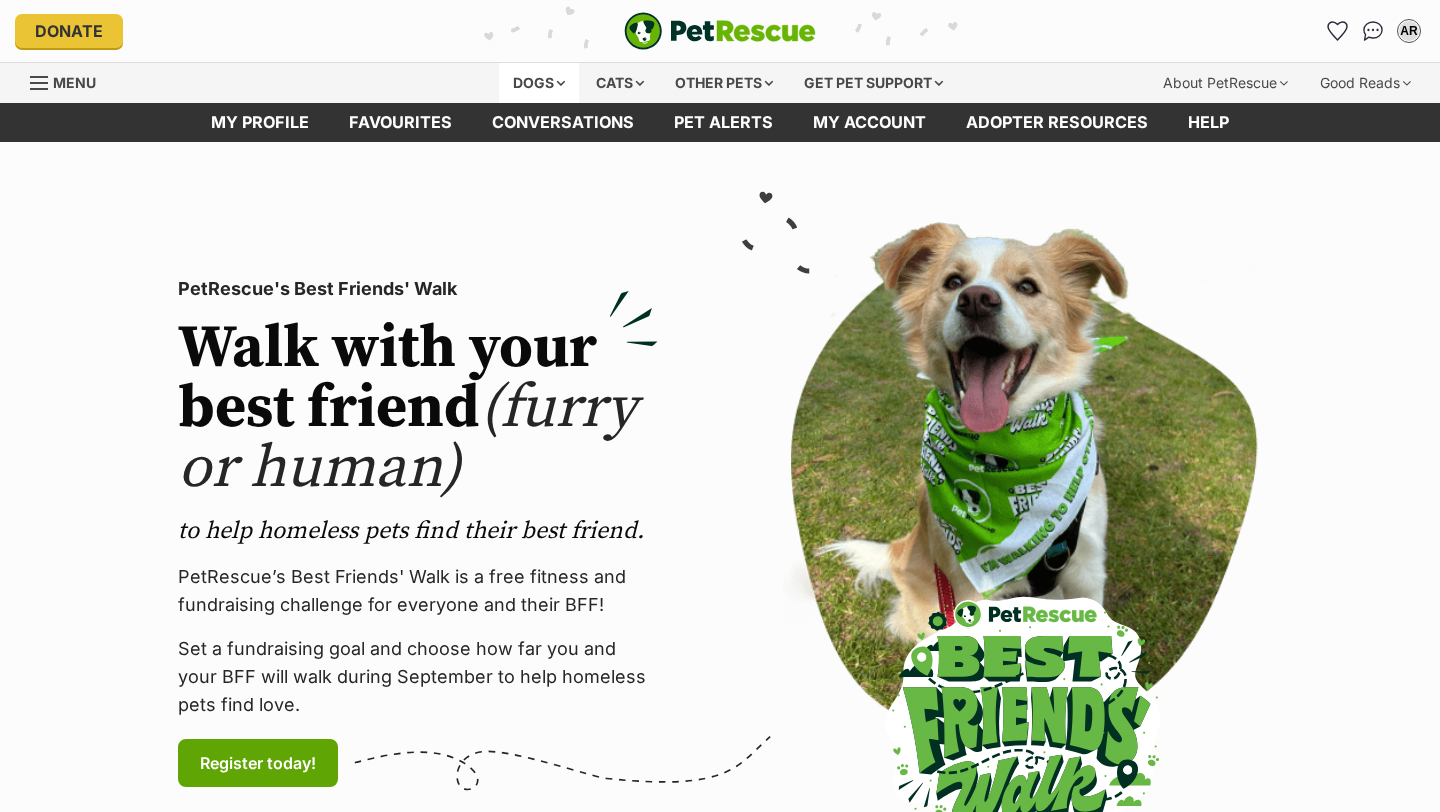 click on "Dogs" at bounding box center [539, 83] 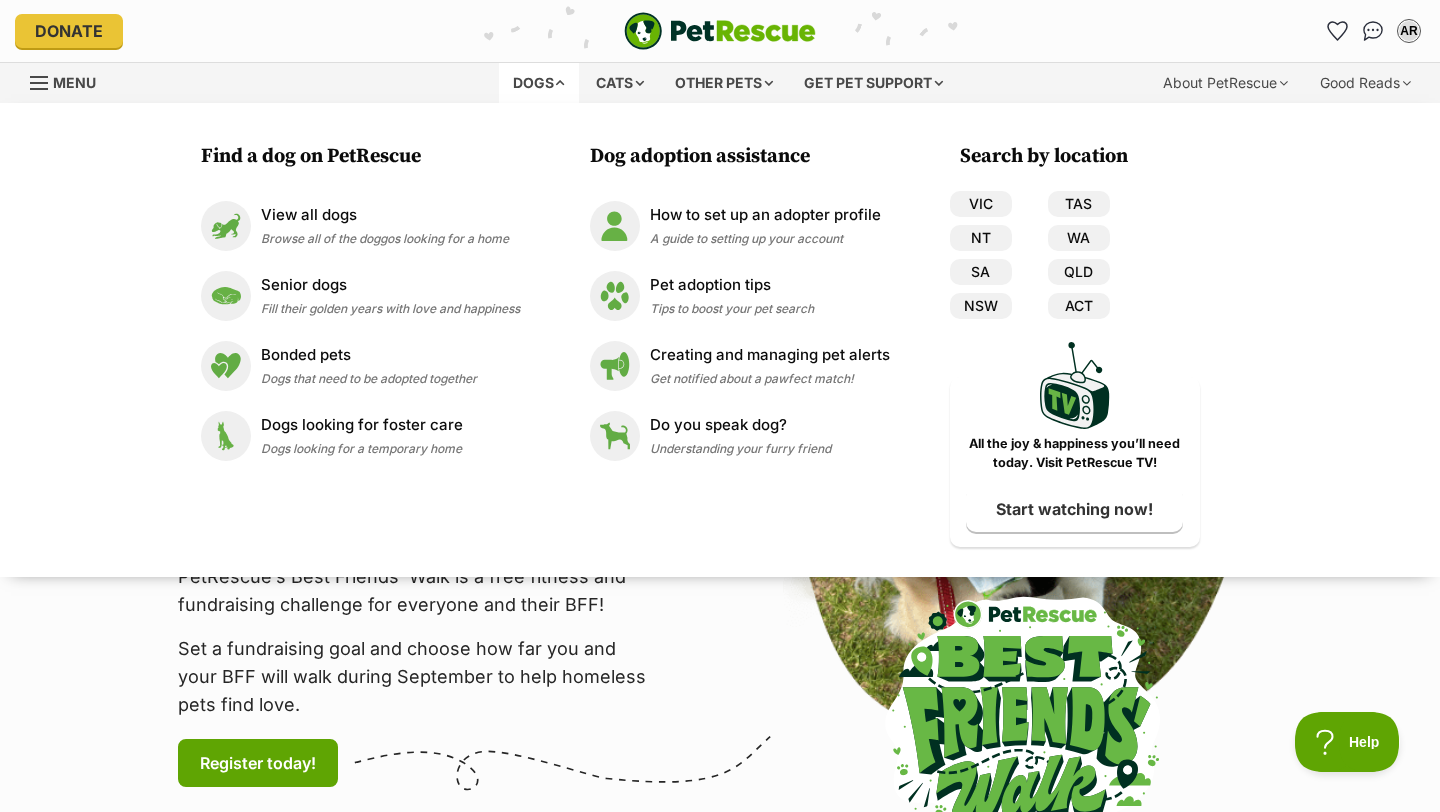 scroll, scrollTop: 0, scrollLeft: 0, axis: both 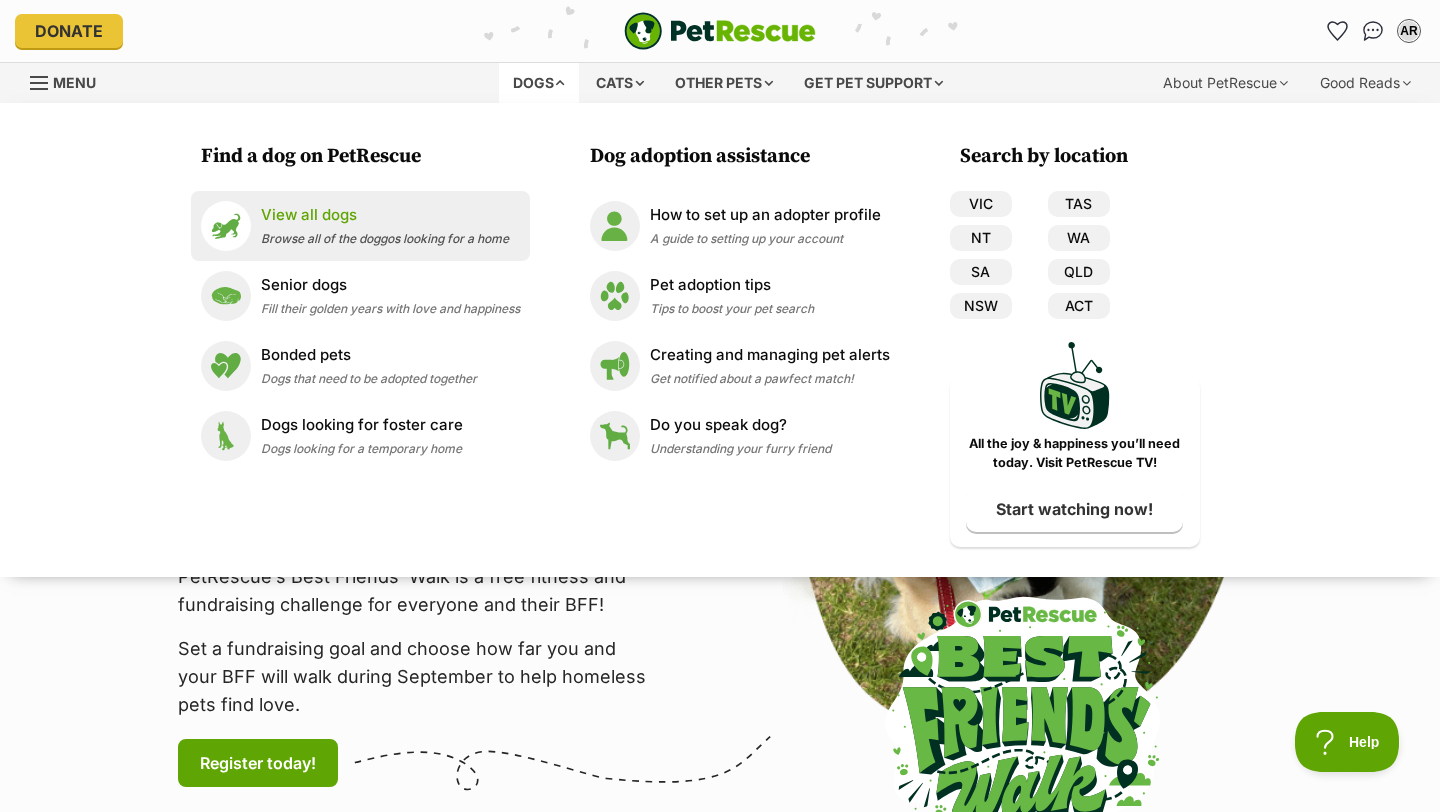 click on "Browse all of the doggos looking for a home" at bounding box center [385, 238] 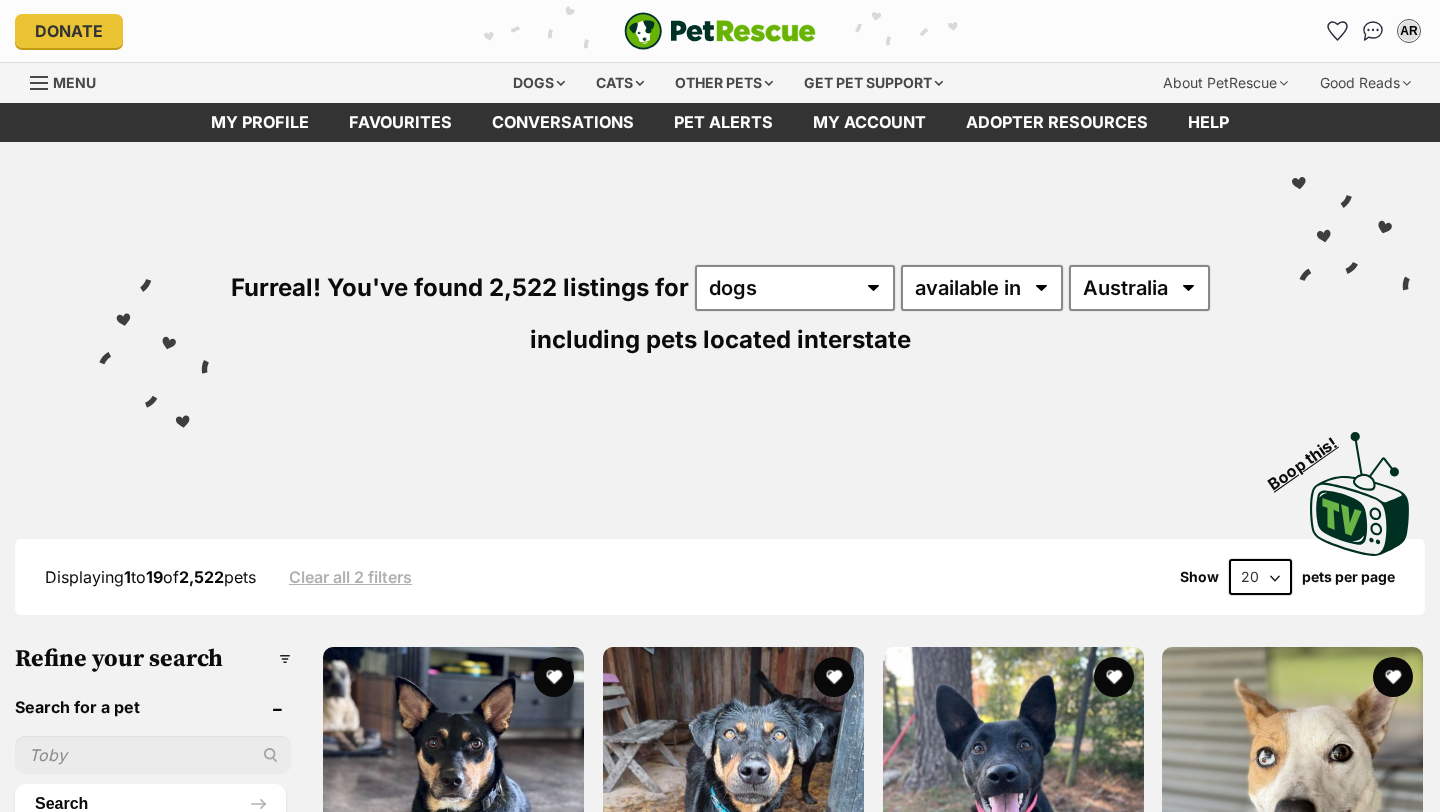 scroll, scrollTop: 0, scrollLeft: 0, axis: both 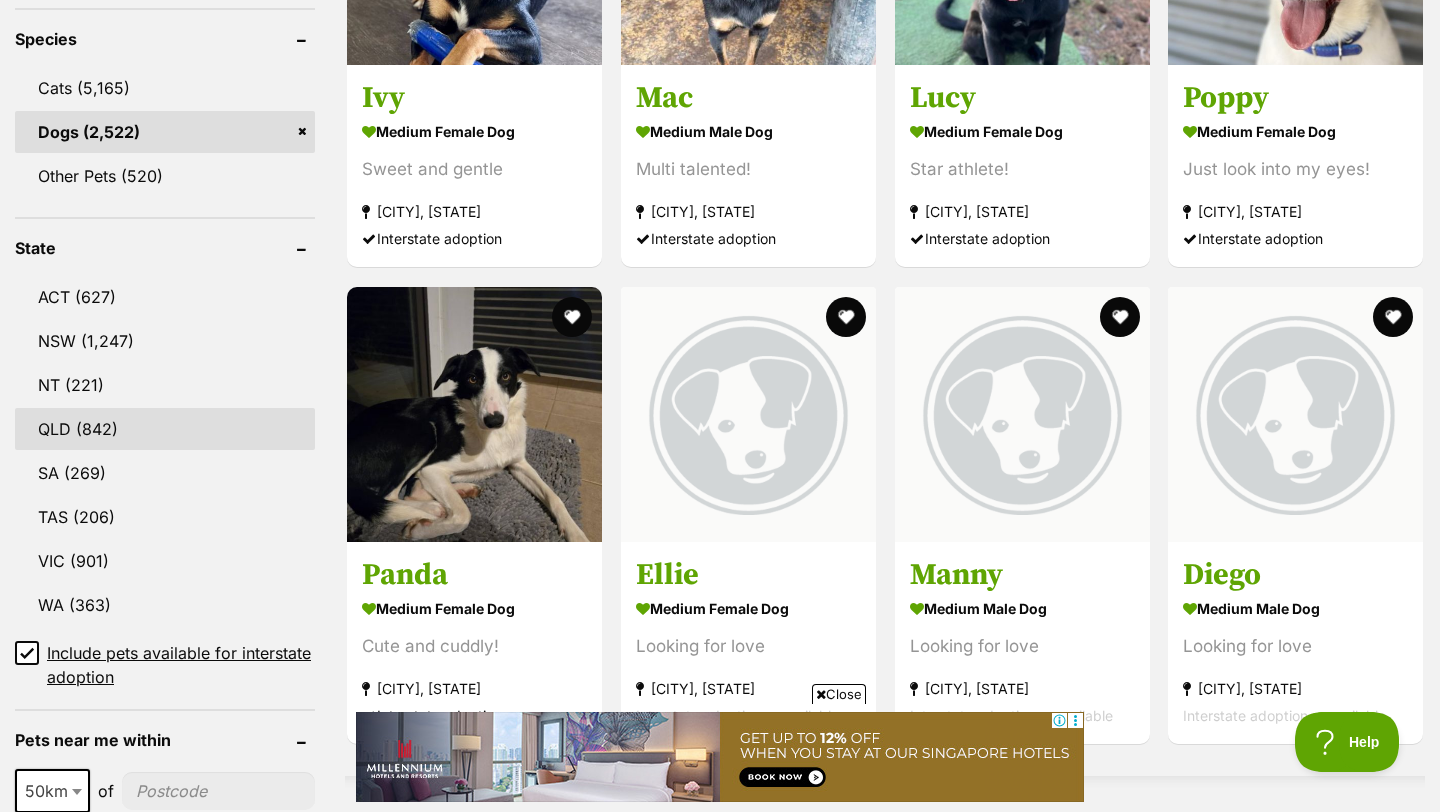 click on "QLD (842)" at bounding box center (165, 429) 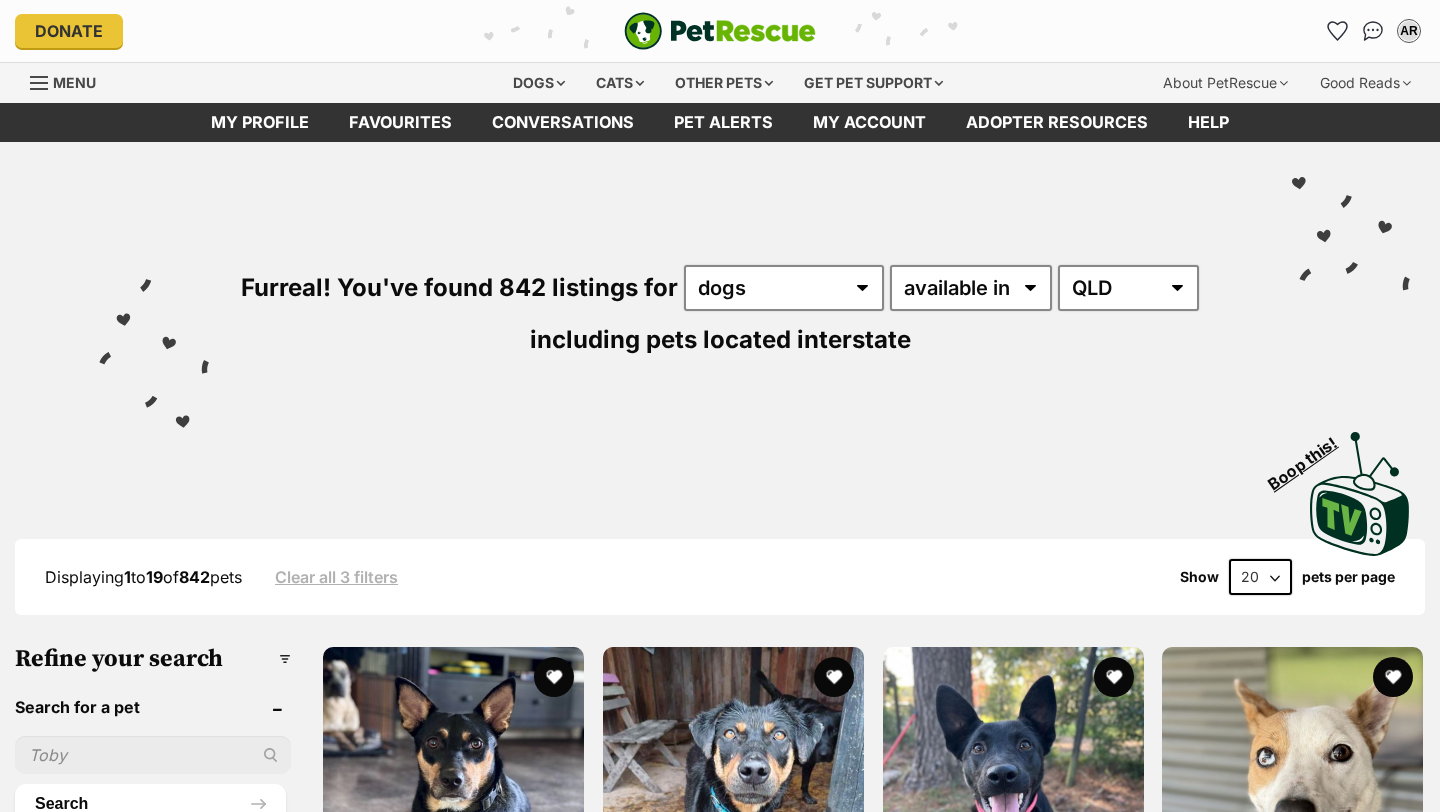 scroll, scrollTop: 337, scrollLeft: 0, axis: vertical 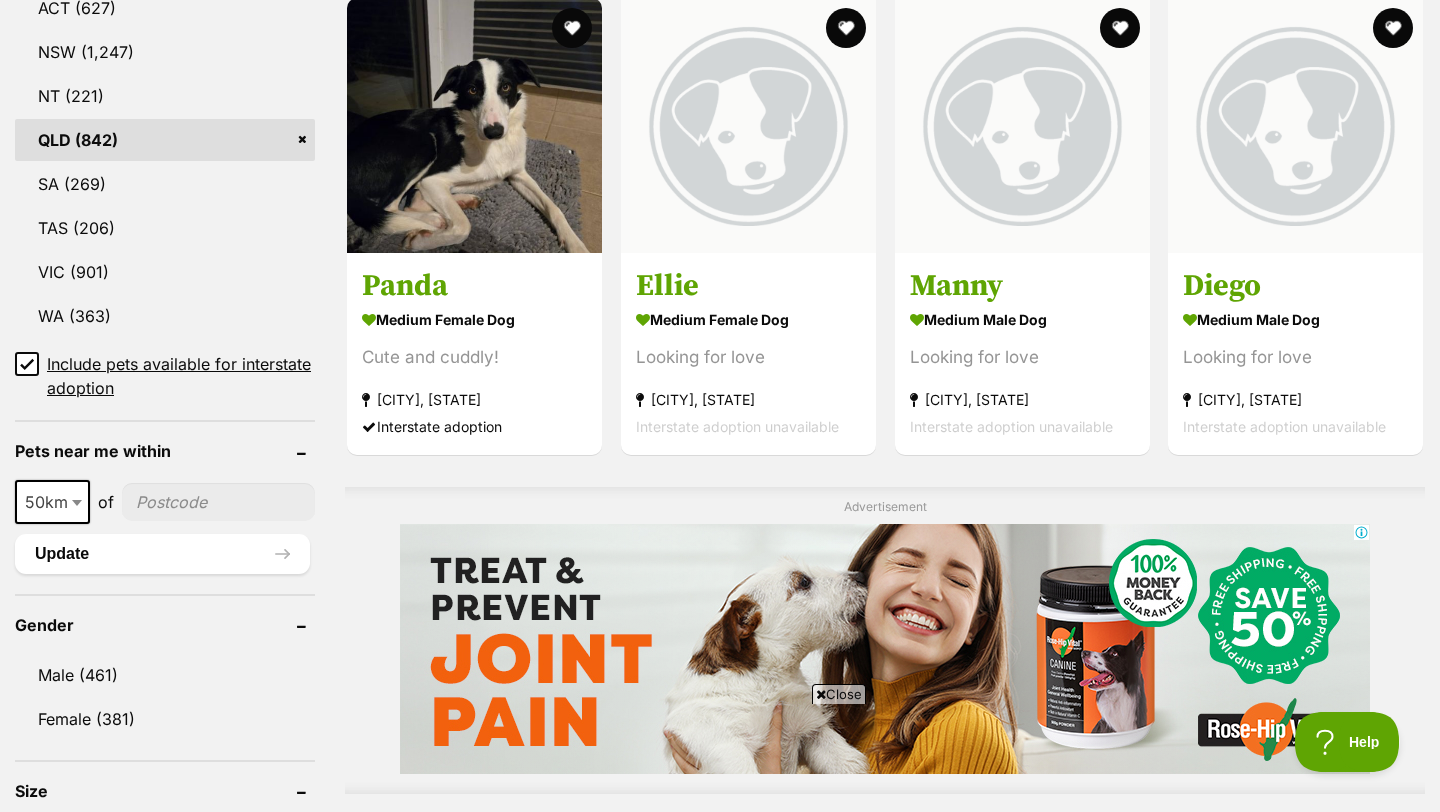 click on "50km" at bounding box center [52, 502] 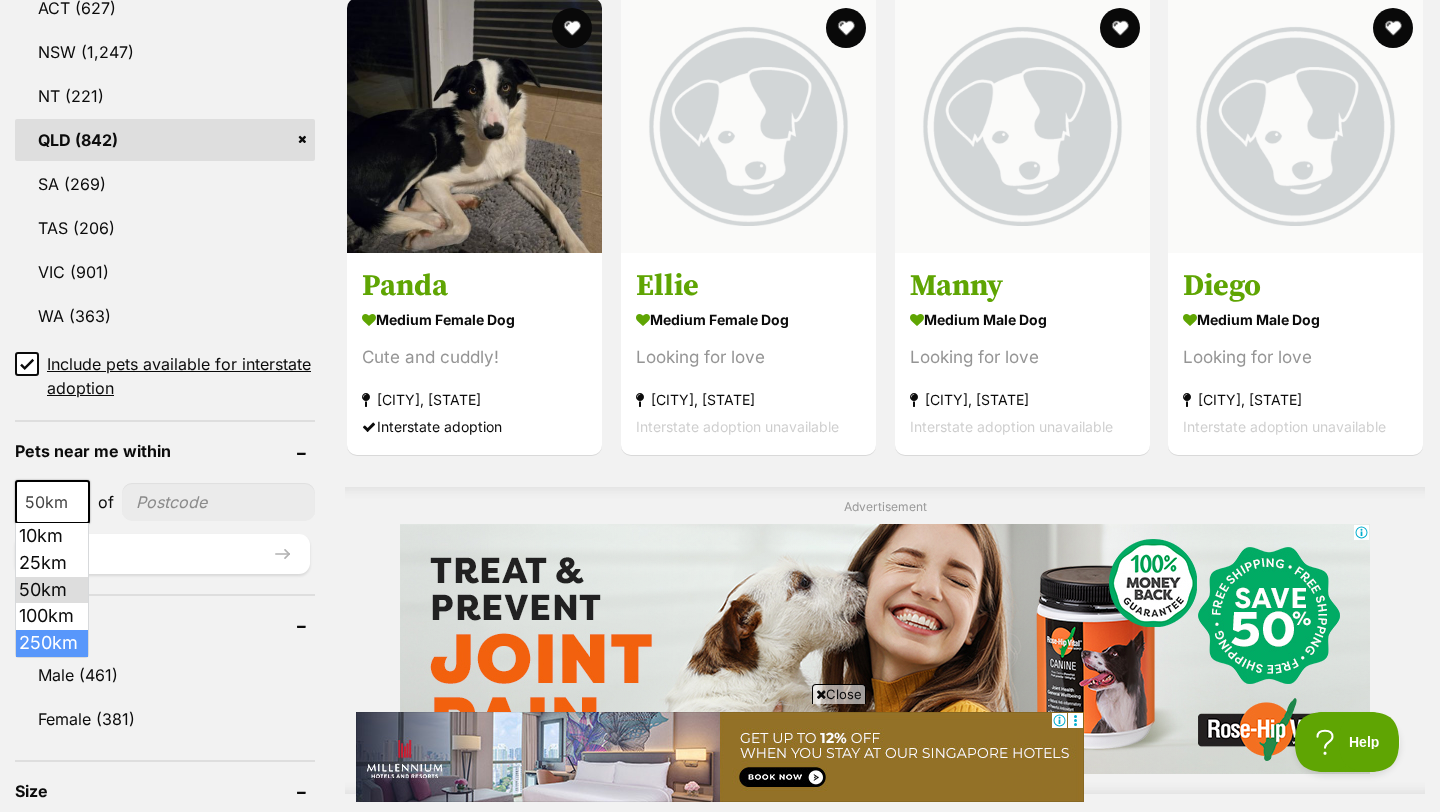 select on "250" 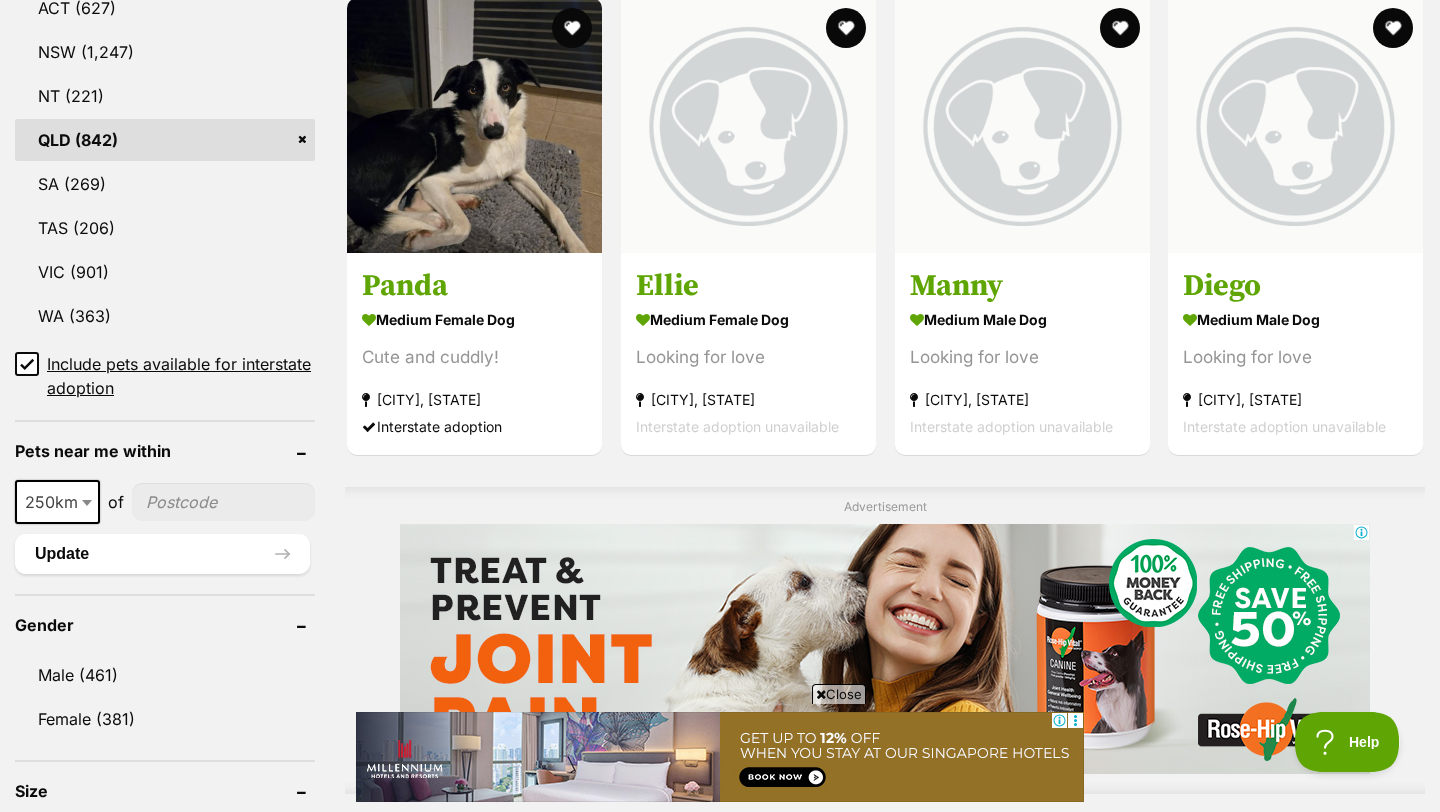 click at bounding box center [223, 502] 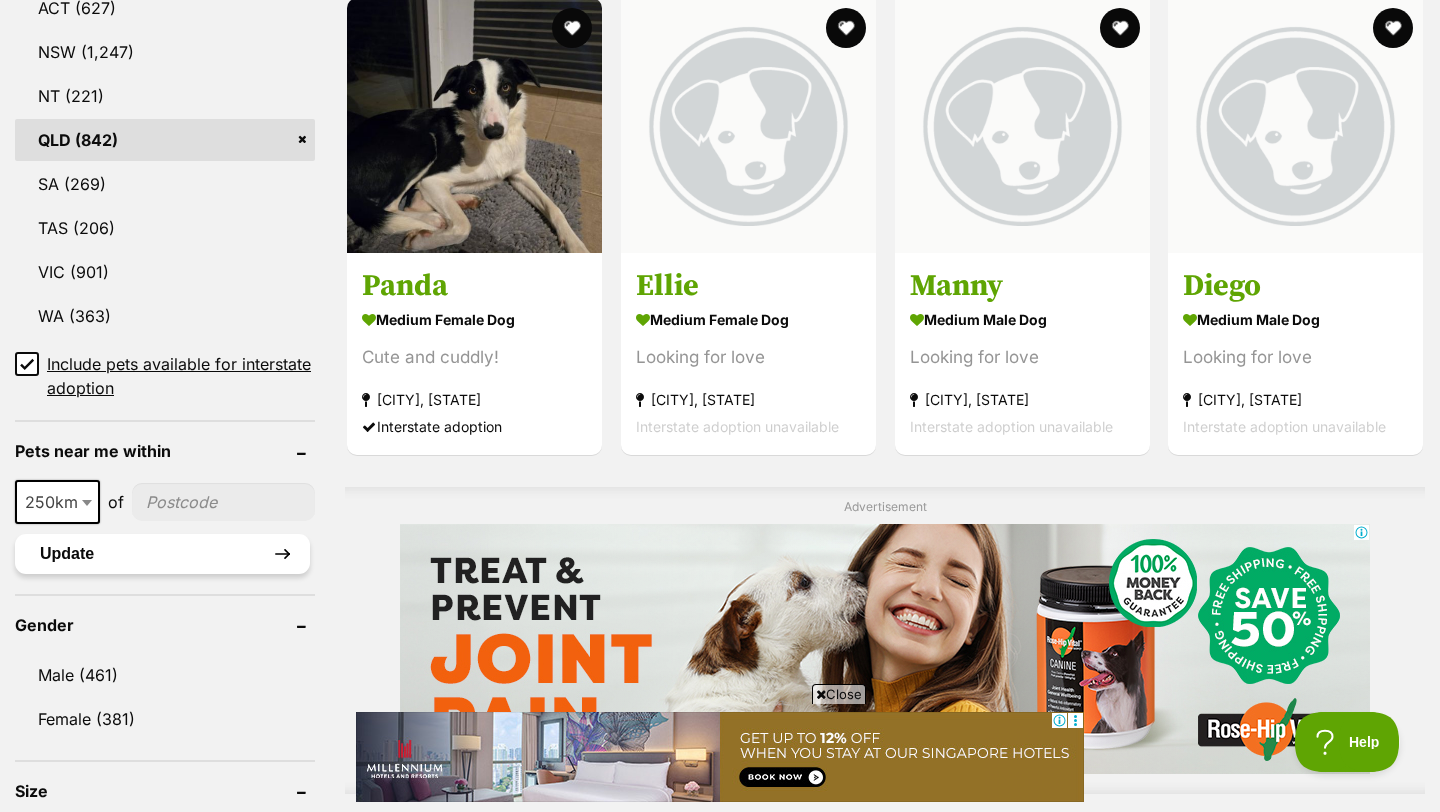 type on "4170" 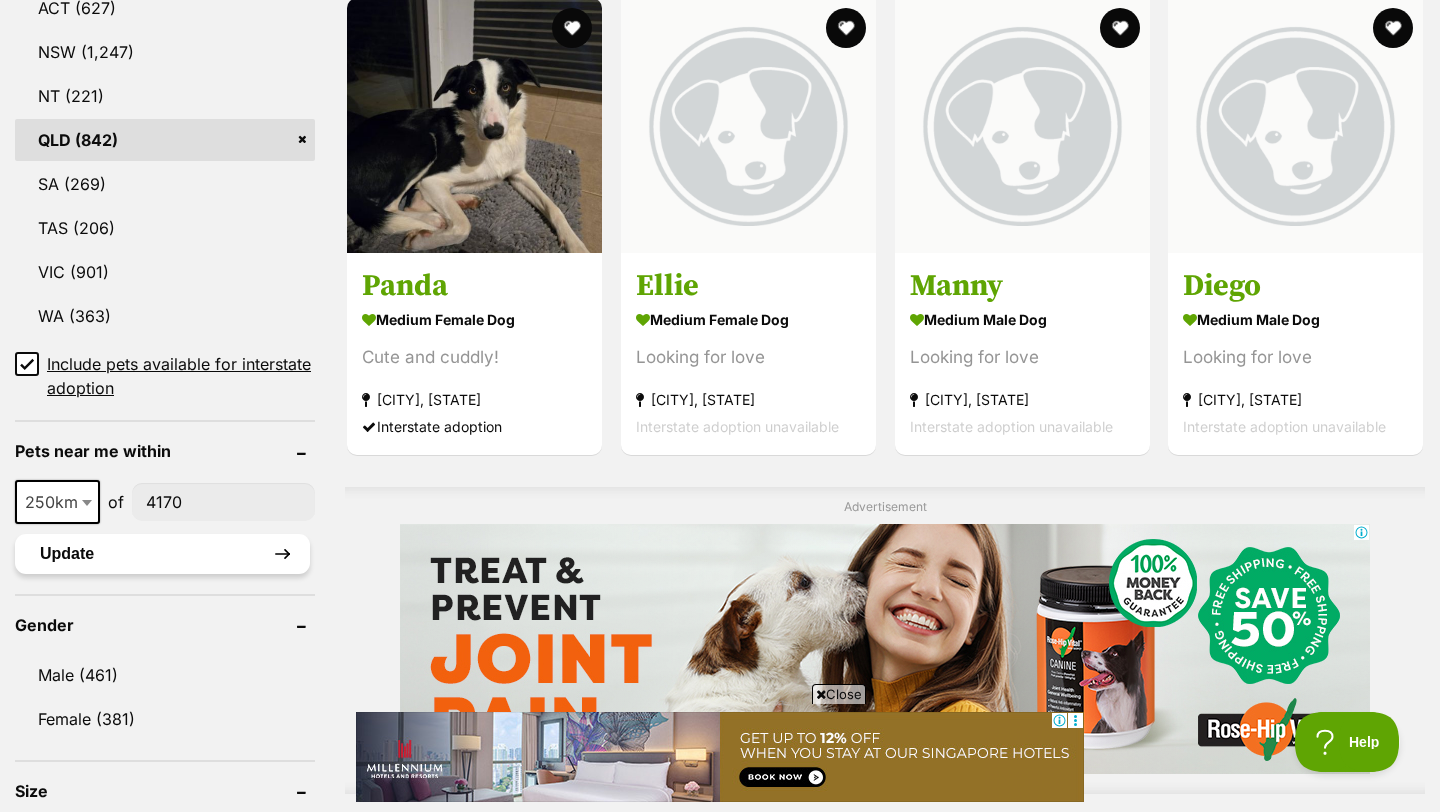 click on "Update" at bounding box center (162, 554) 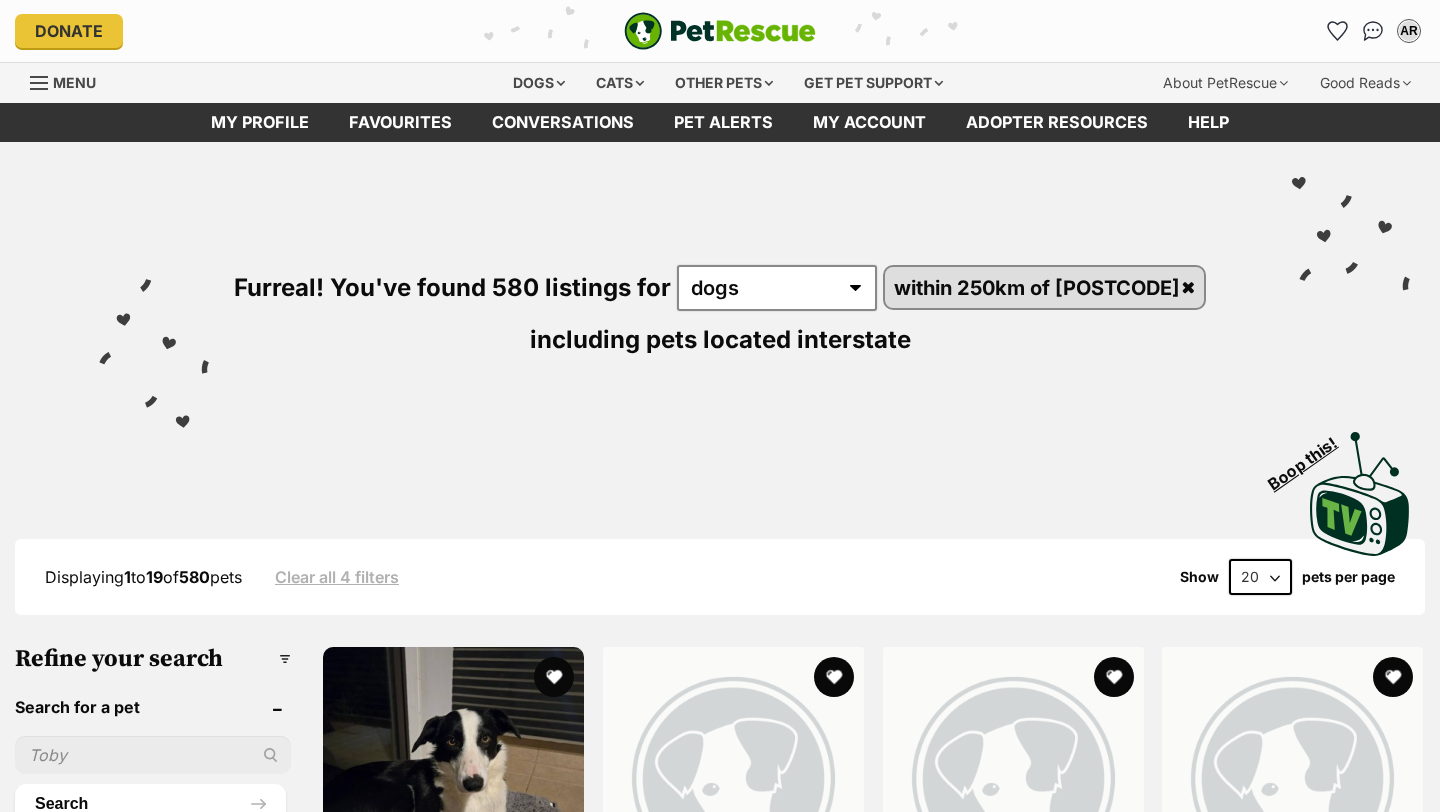 scroll, scrollTop: 0, scrollLeft: 0, axis: both 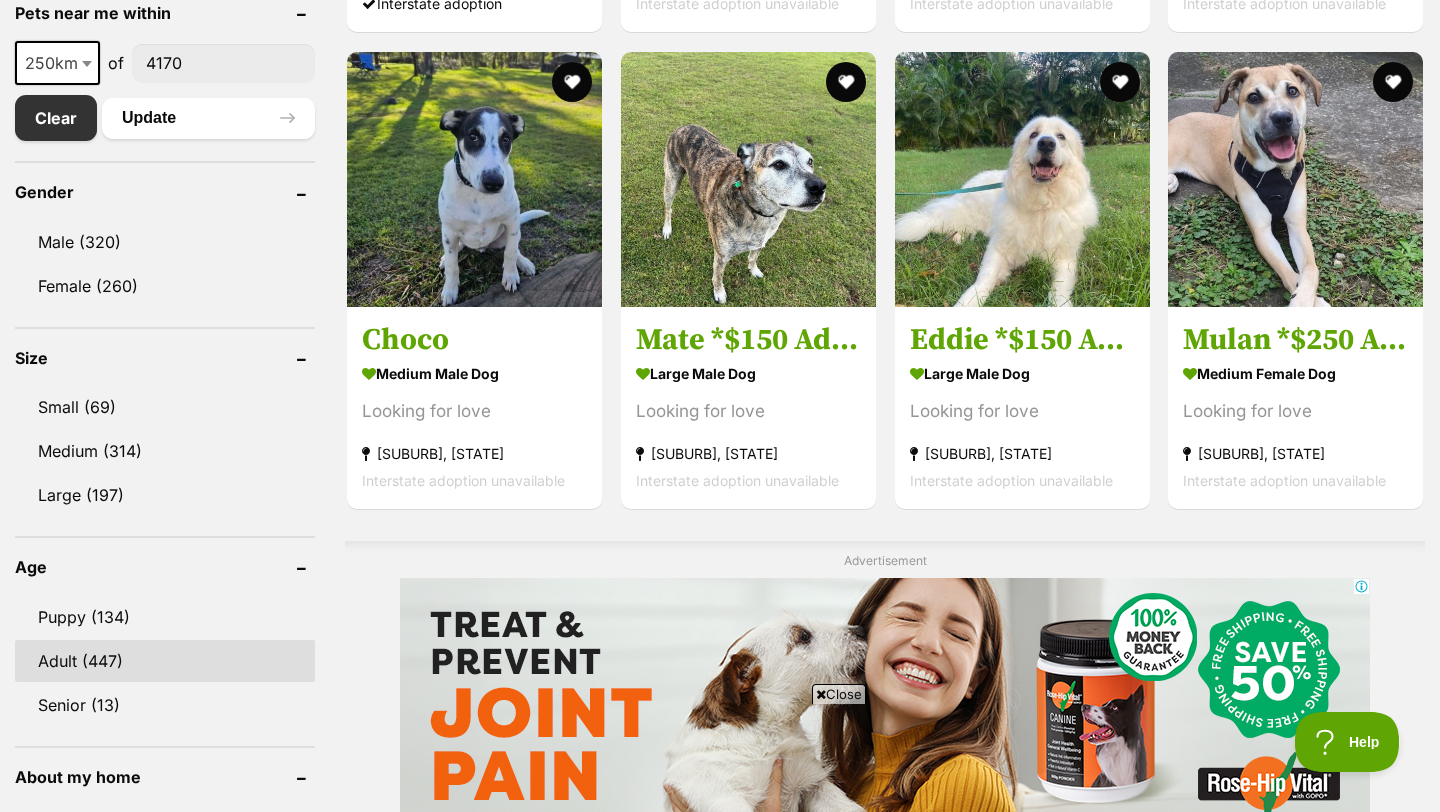 click on "Adult (447)" at bounding box center [165, 661] 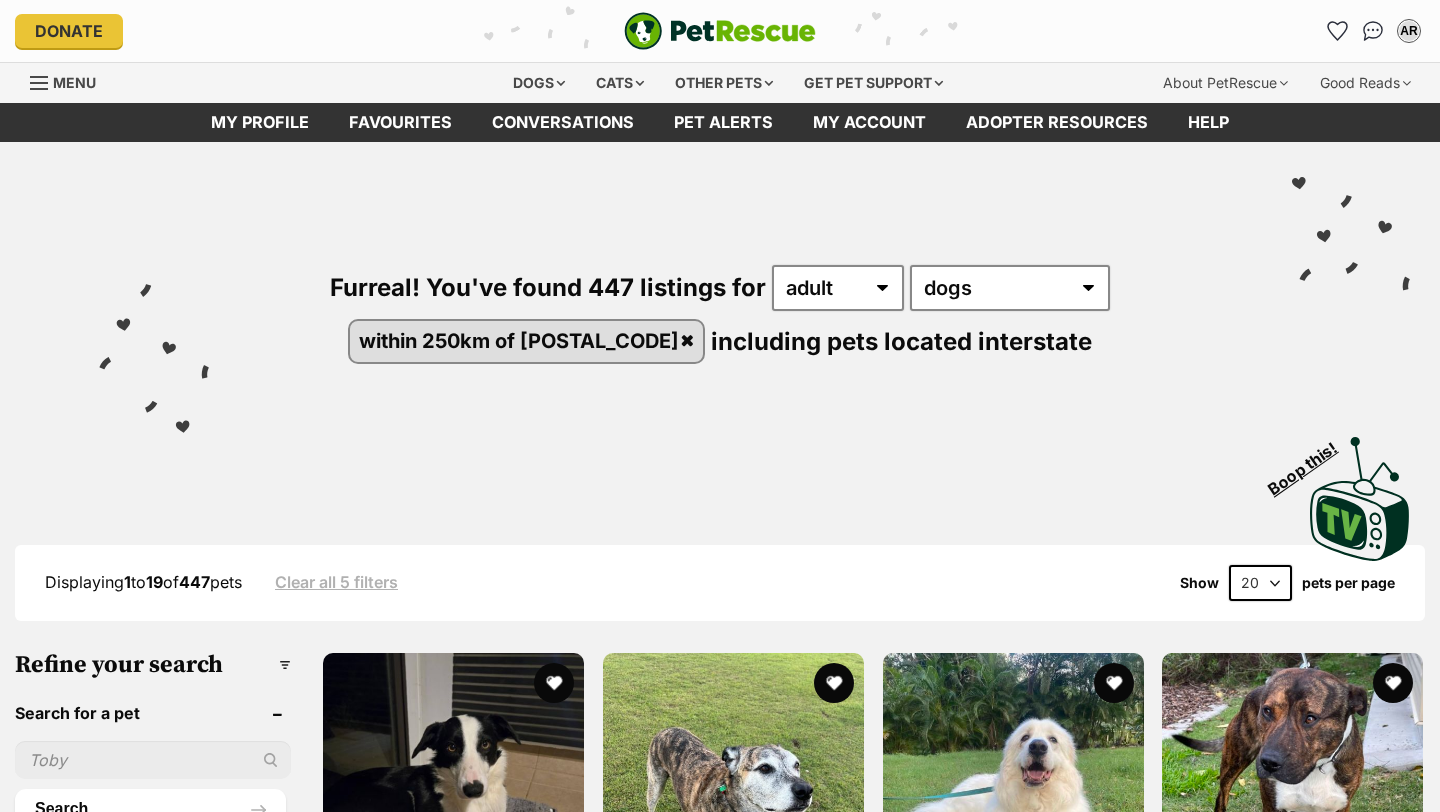 scroll, scrollTop: 0, scrollLeft: 0, axis: both 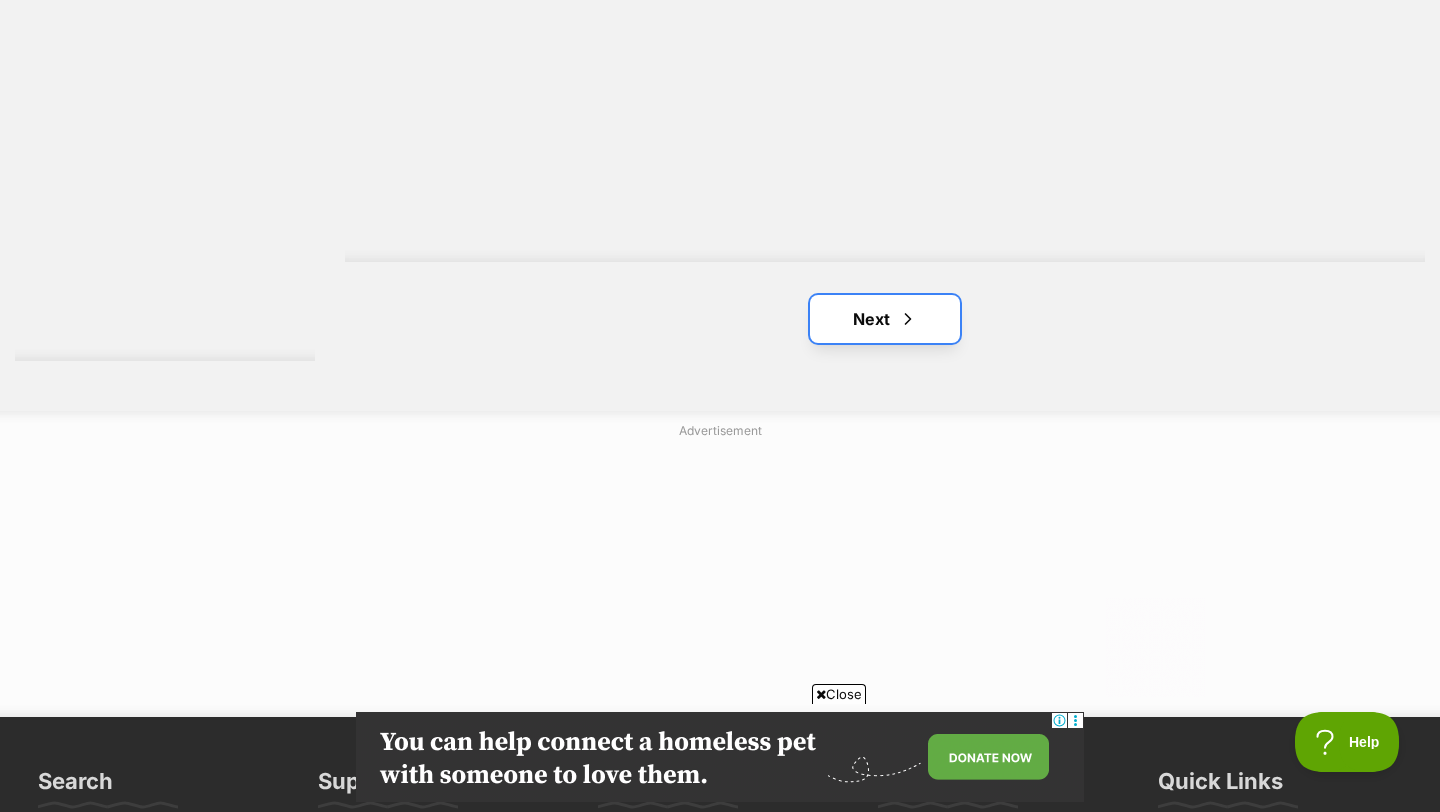 click on "Next" at bounding box center [885, 319] 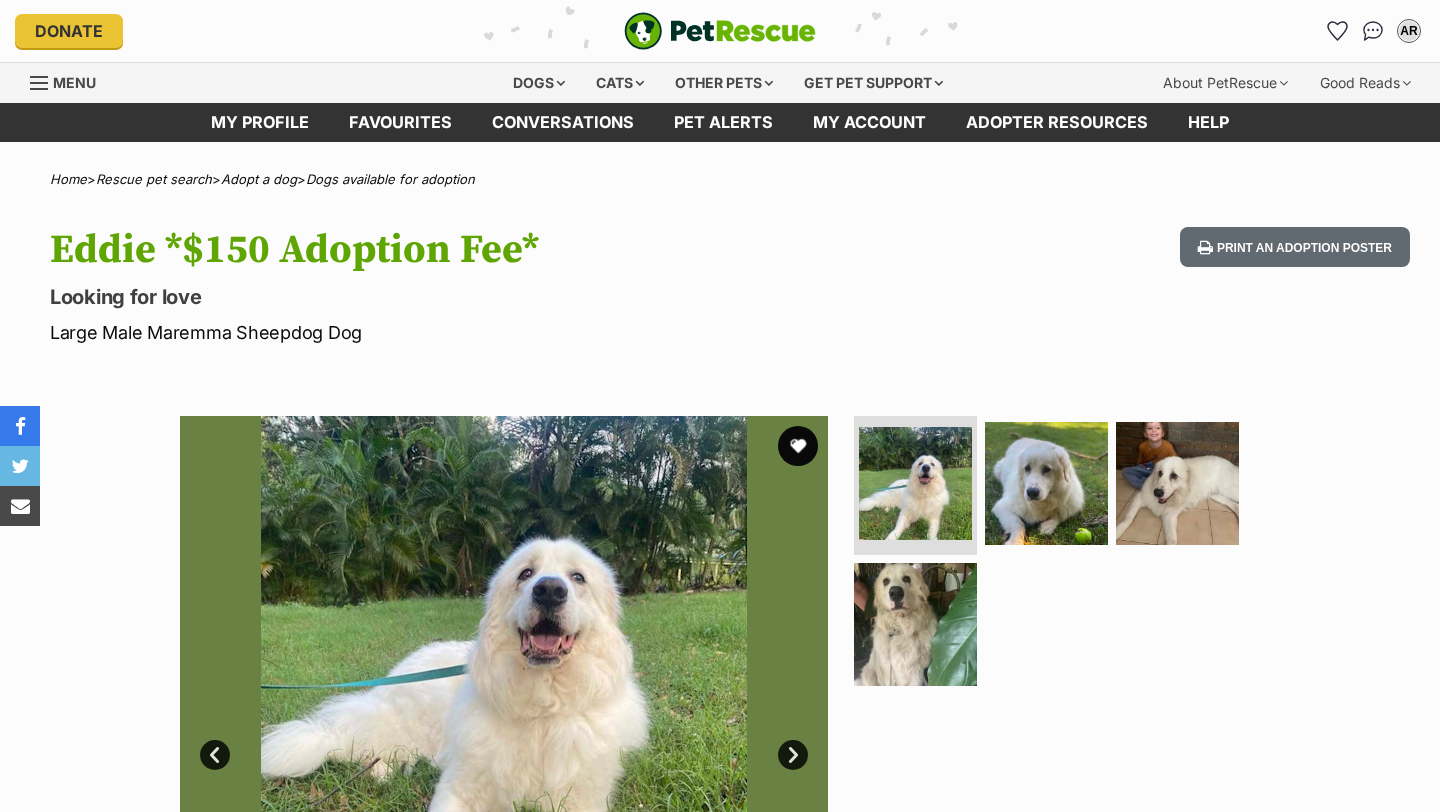 scroll, scrollTop: 0, scrollLeft: 0, axis: both 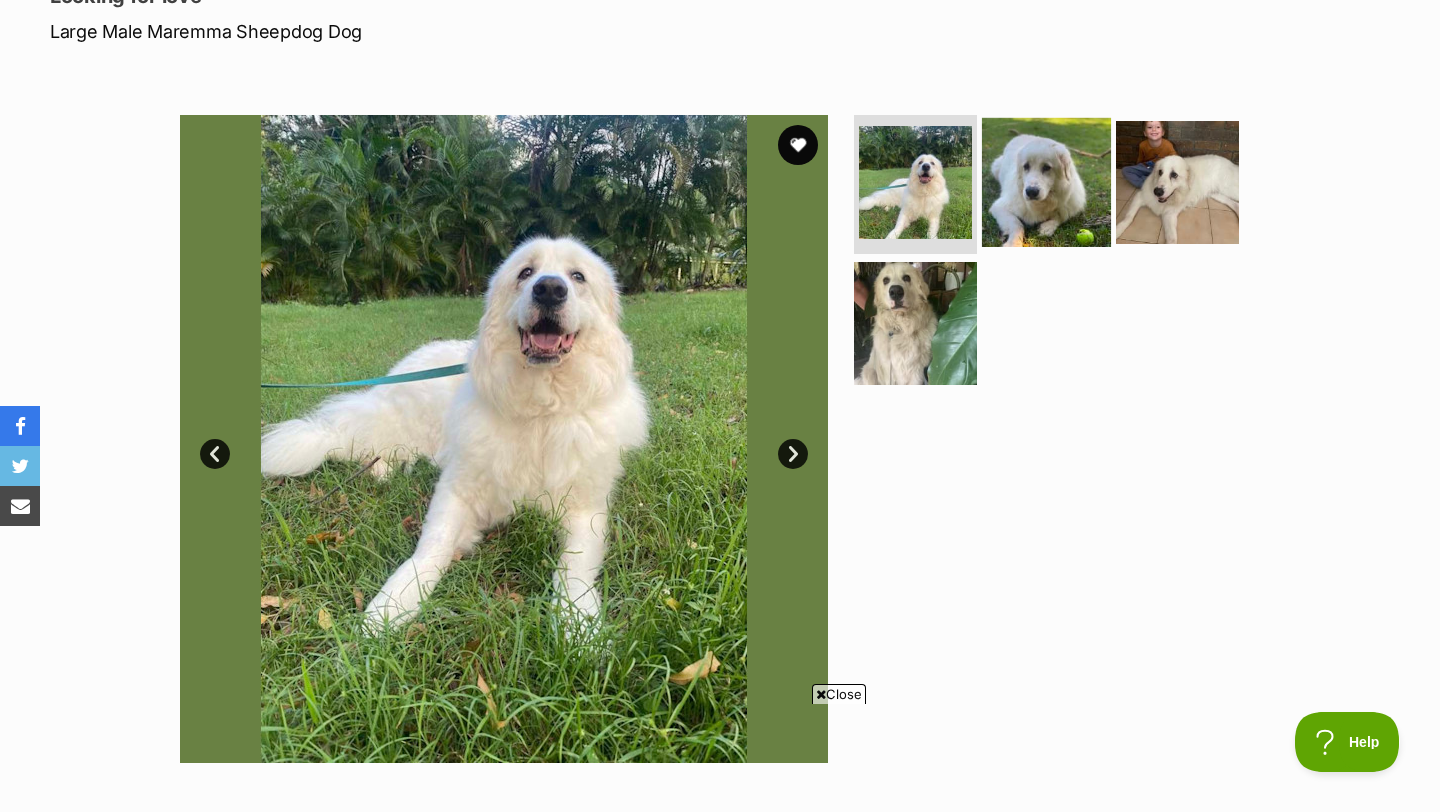 click at bounding box center [1046, 181] 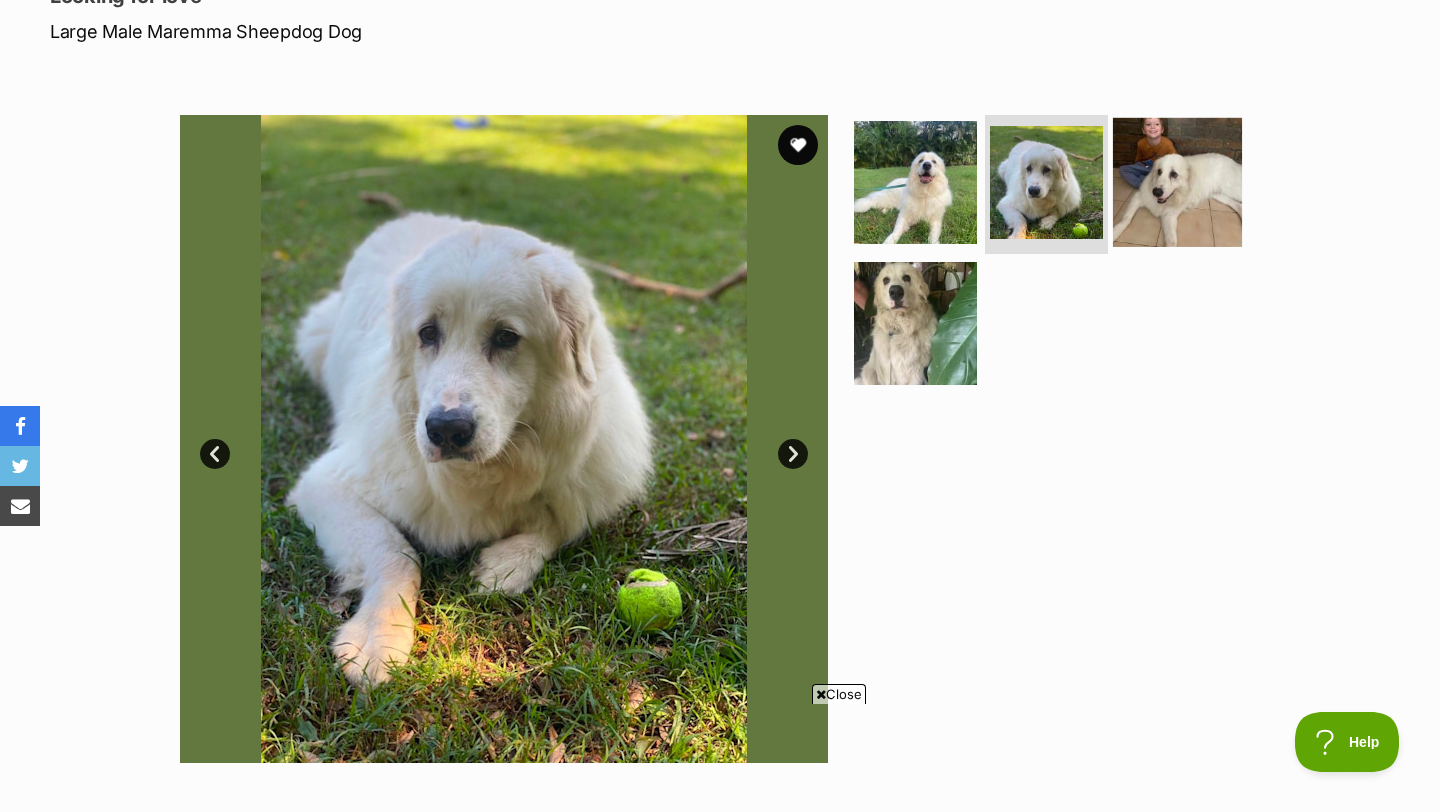 click at bounding box center [1177, 181] 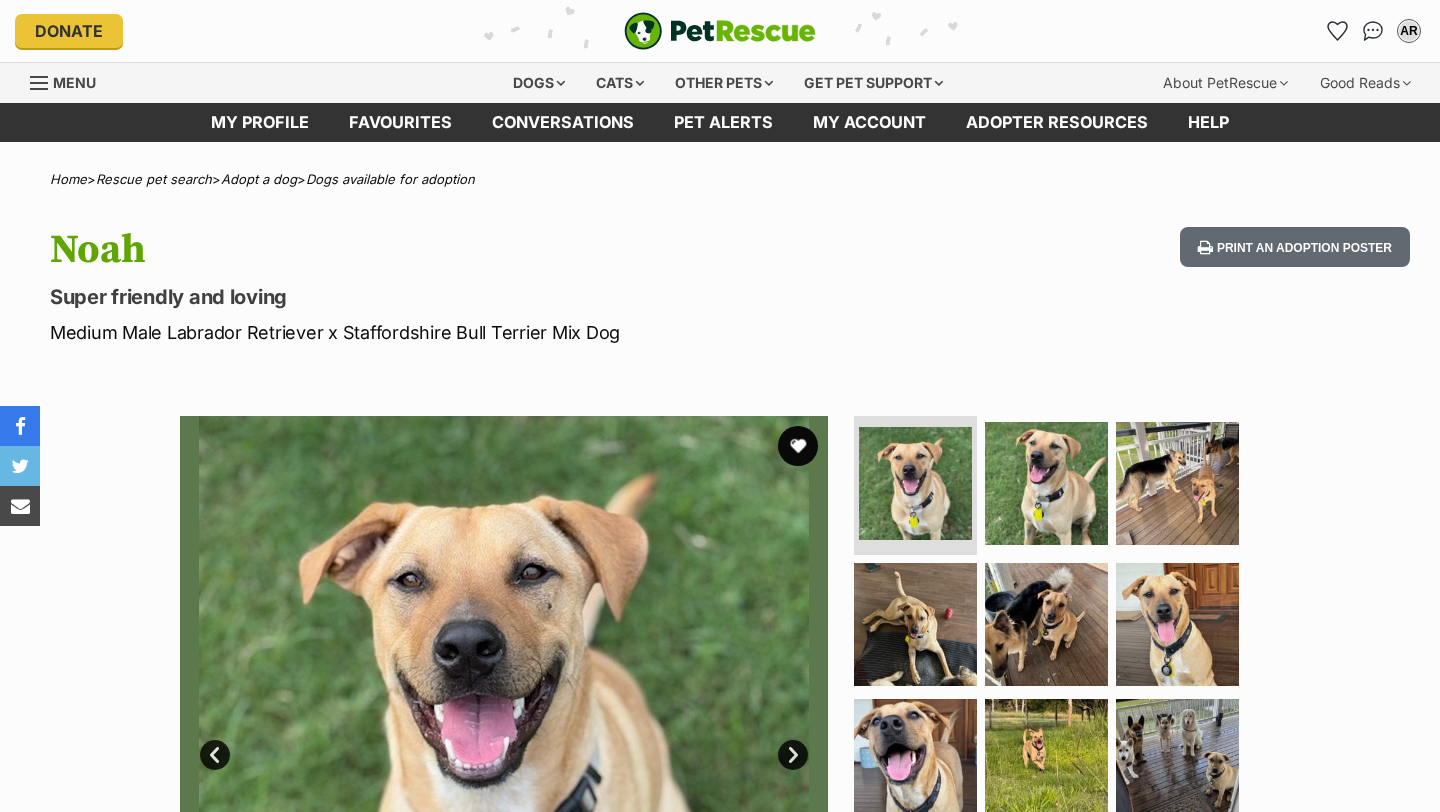 scroll, scrollTop: 0, scrollLeft: 0, axis: both 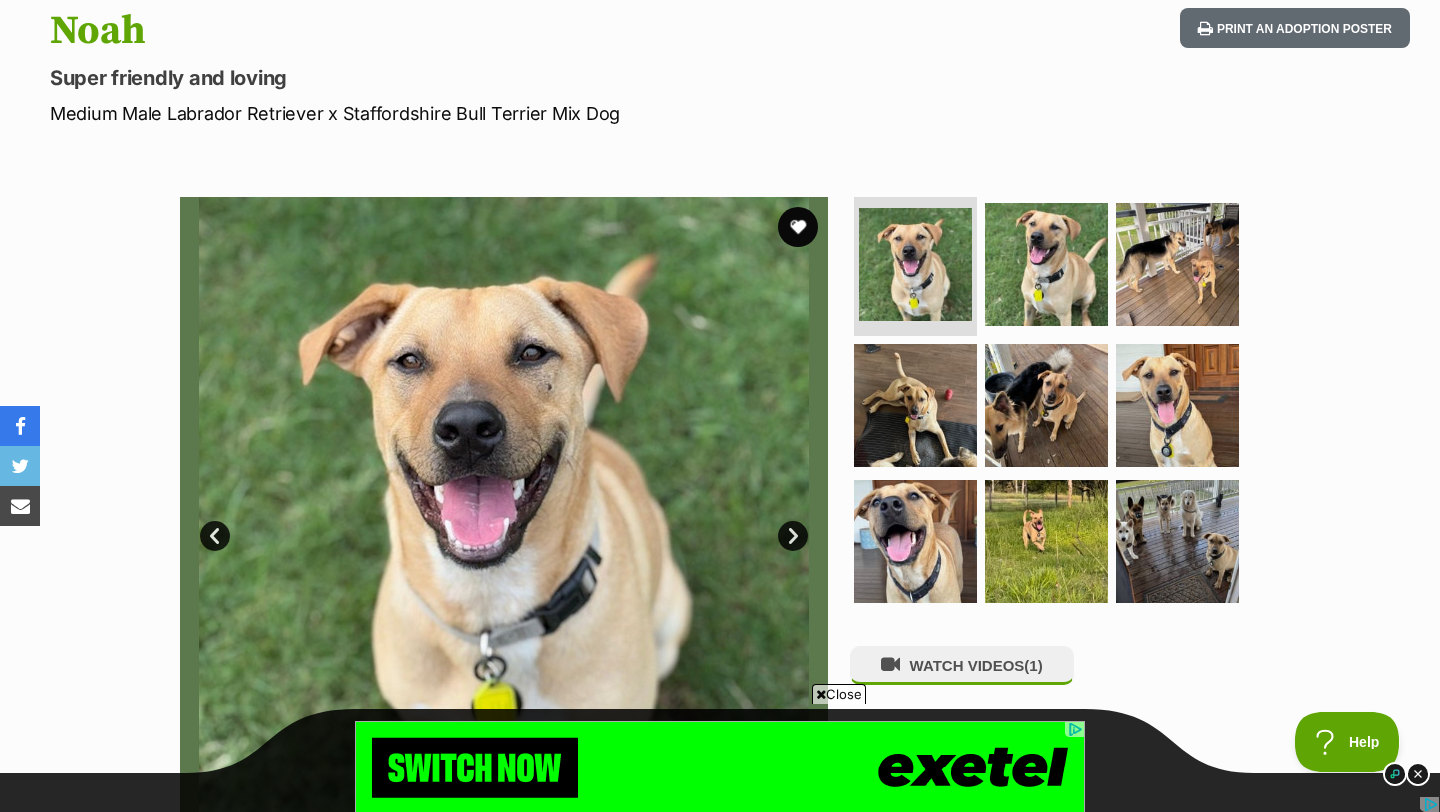 click on "Next" at bounding box center [793, 536] 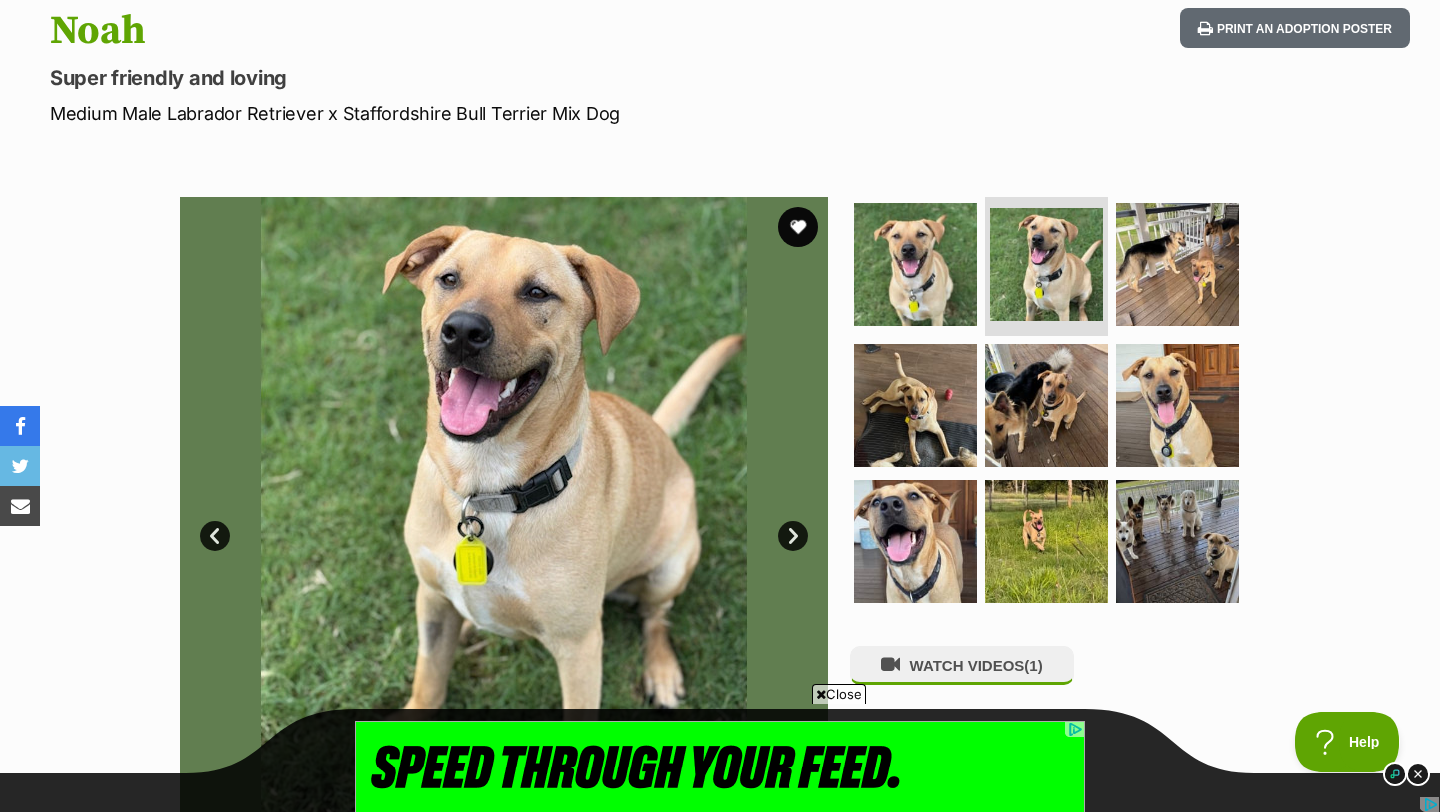 click on "Next" at bounding box center [793, 536] 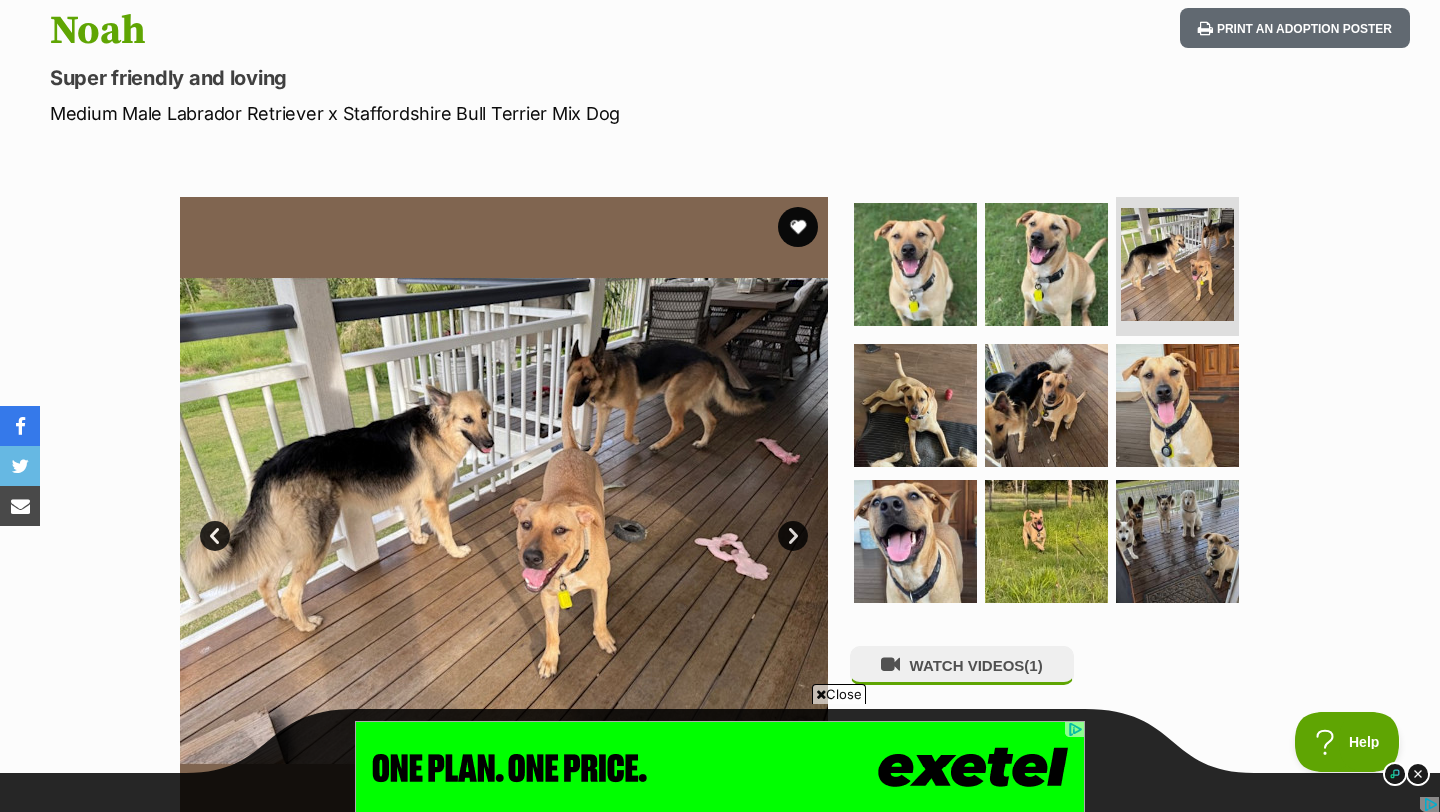 click on "Next" at bounding box center [793, 536] 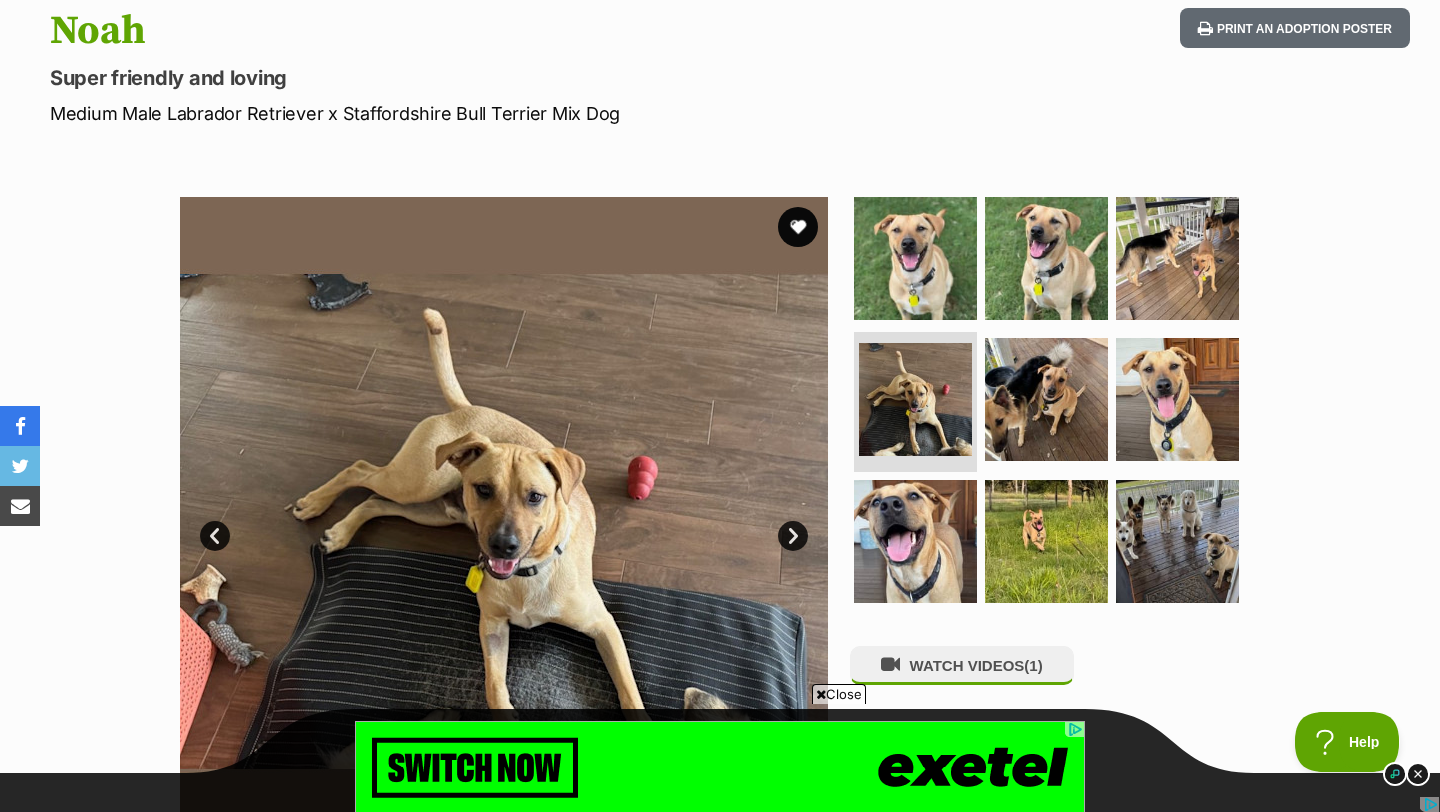 click on "Next" at bounding box center [793, 536] 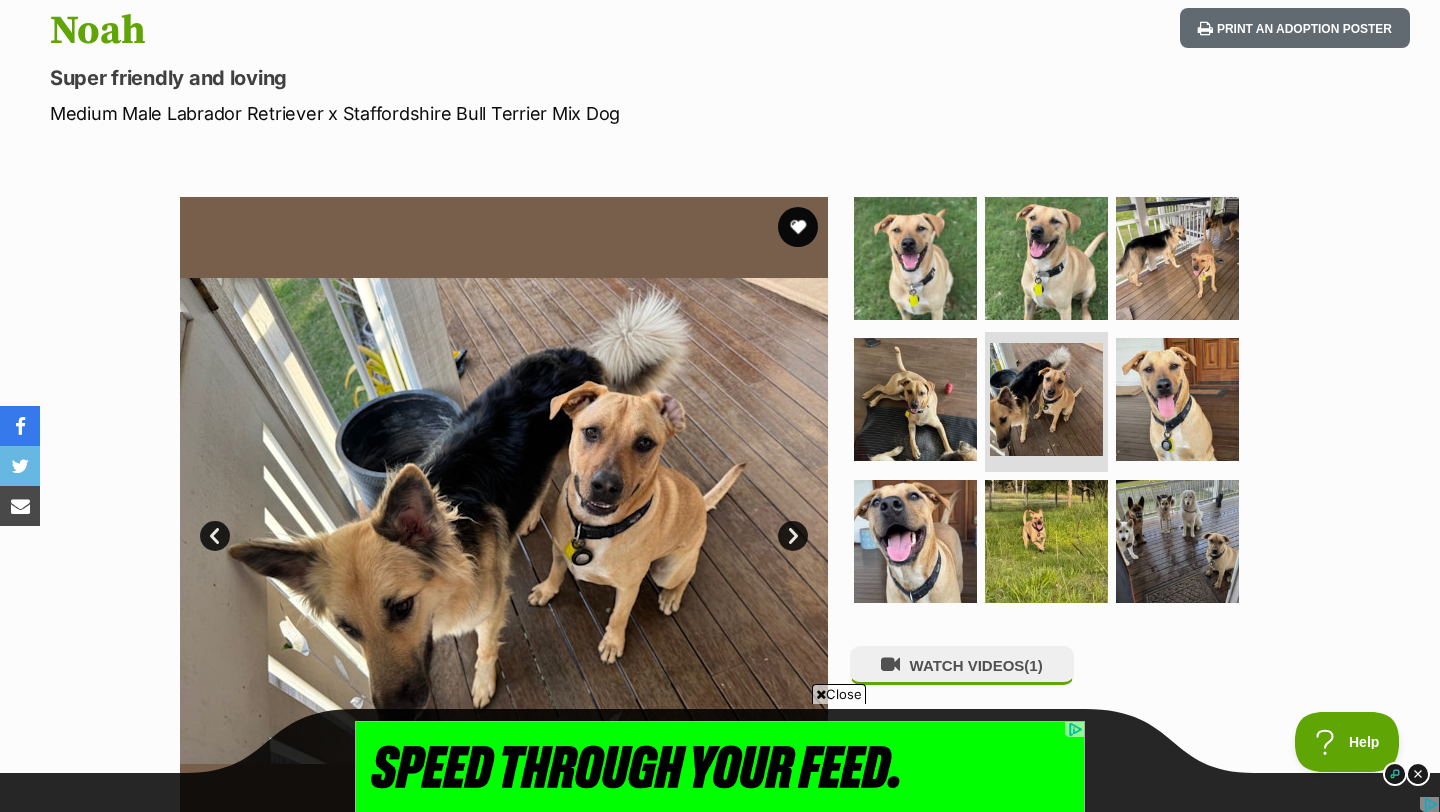 click on "Next" at bounding box center (793, 536) 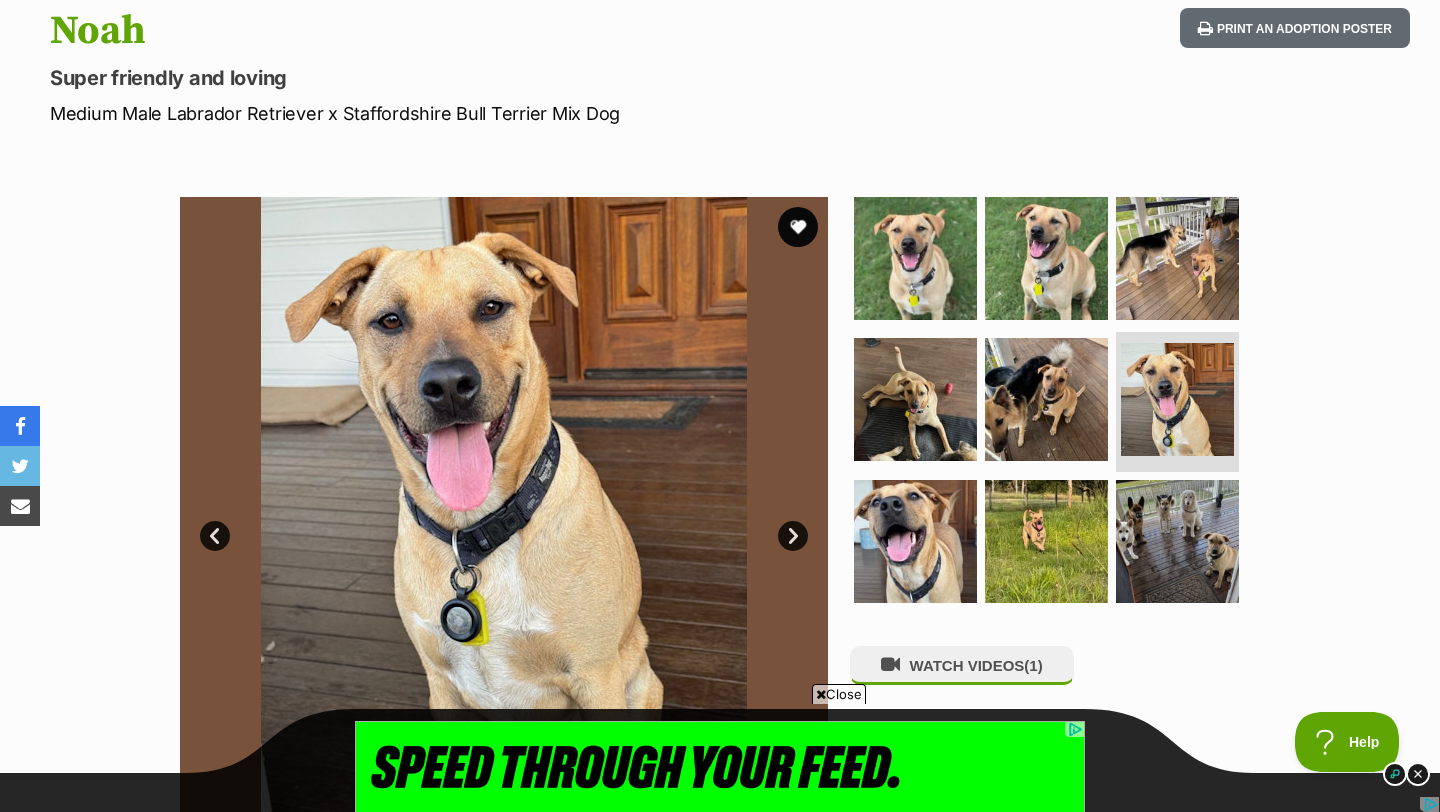 scroll, scrollTop: 0, scrollLeft: 0, axis: both 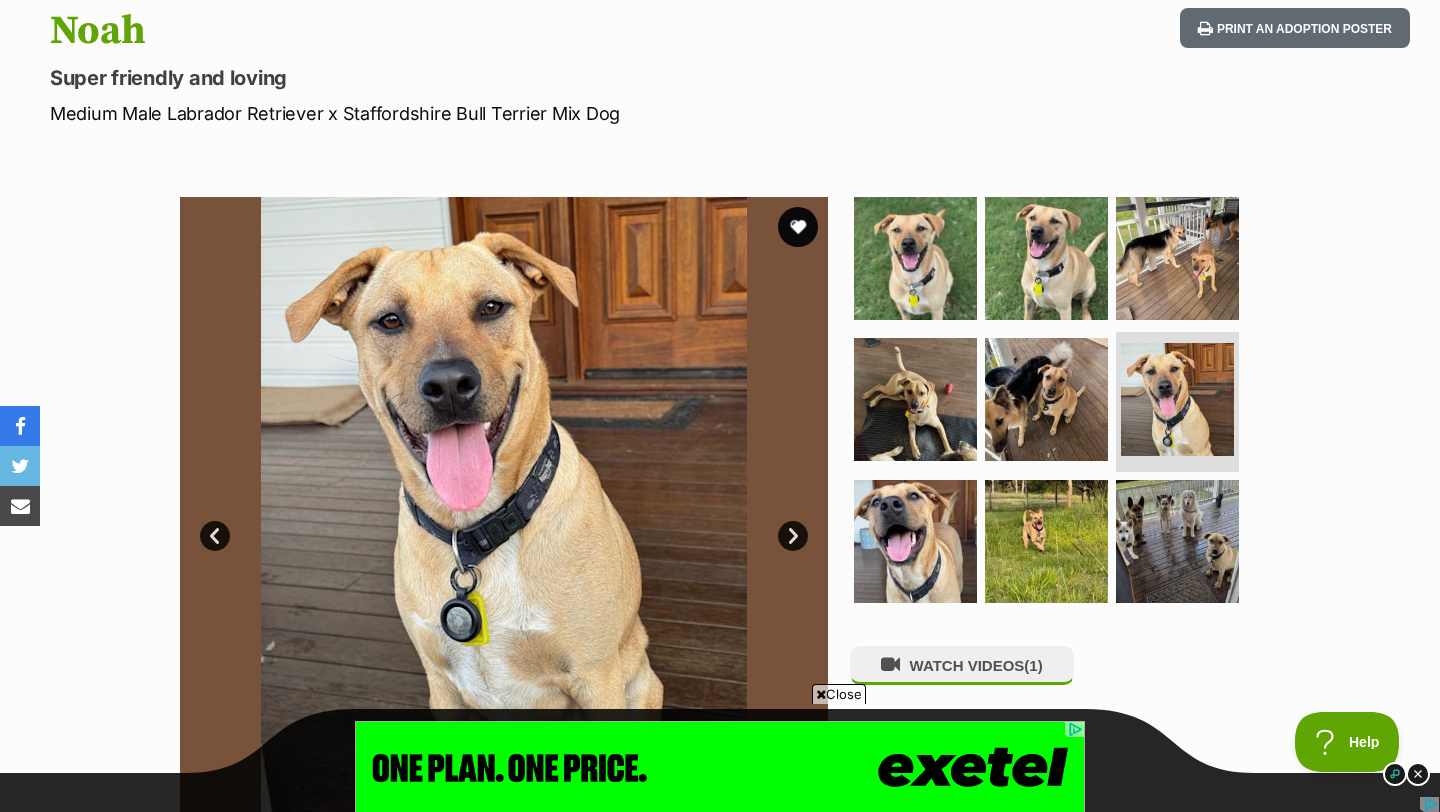 click on "Next" at bounding box center (793, 536) 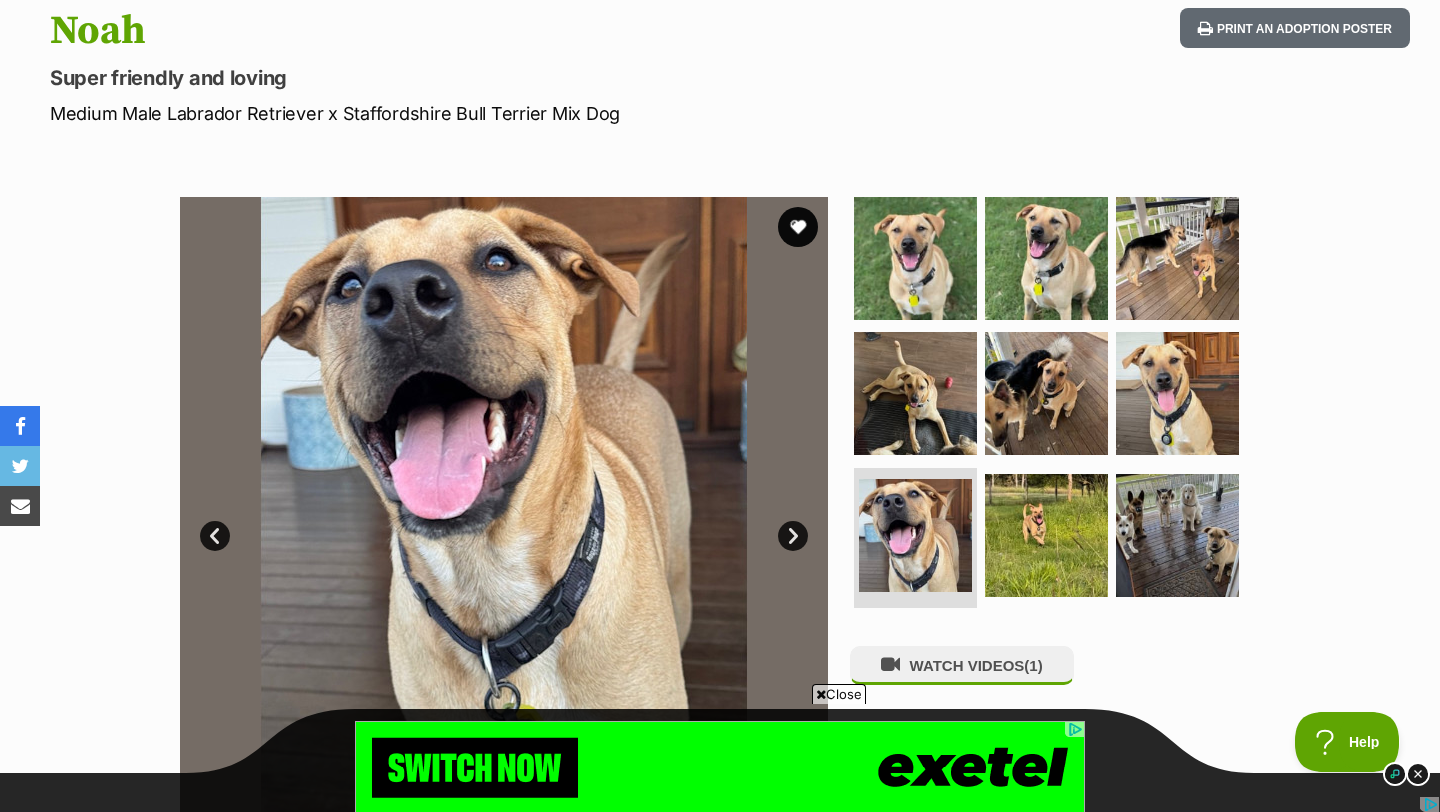 click on "Next" at bounding box center [793, 536] 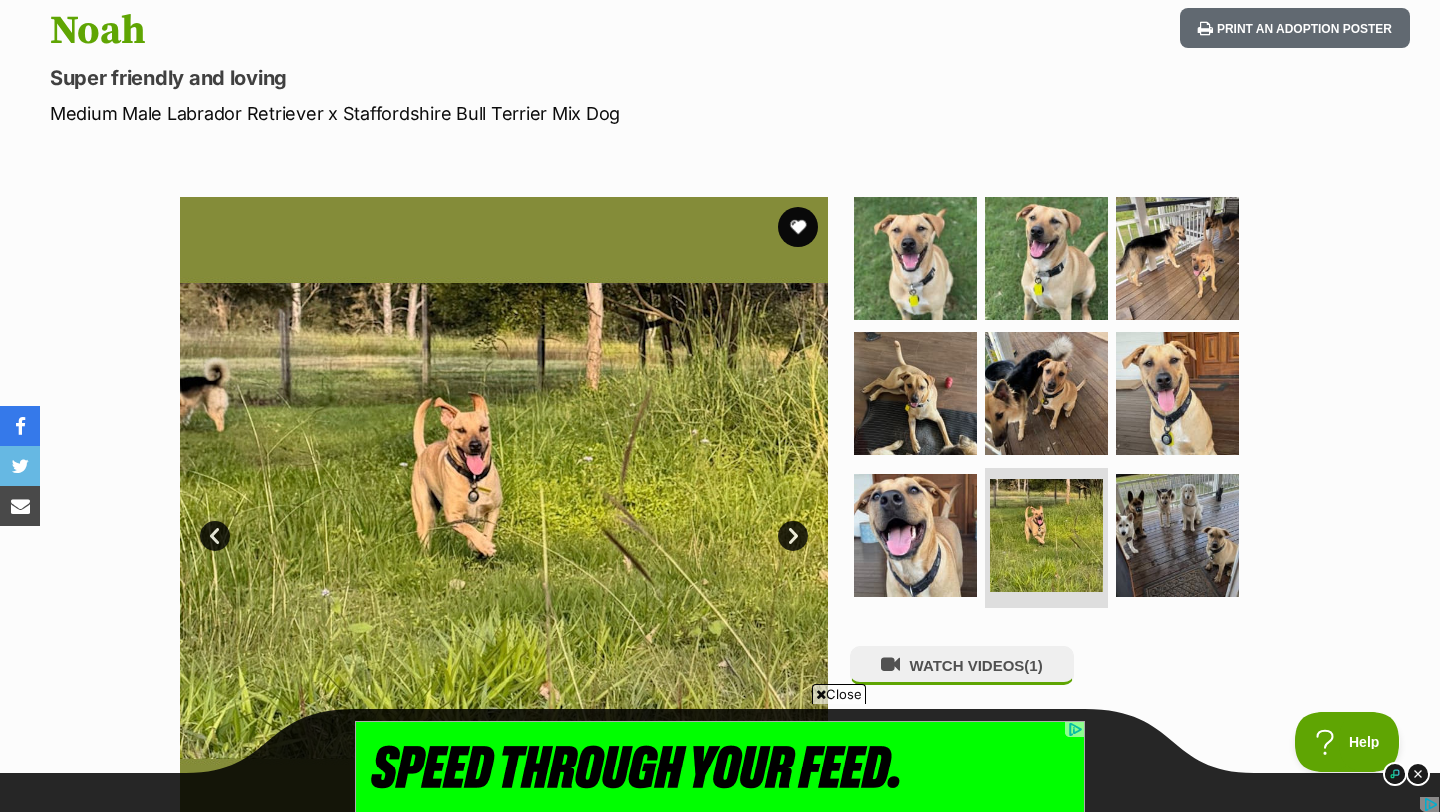 click on "Next" at bounding box center (793, 536) 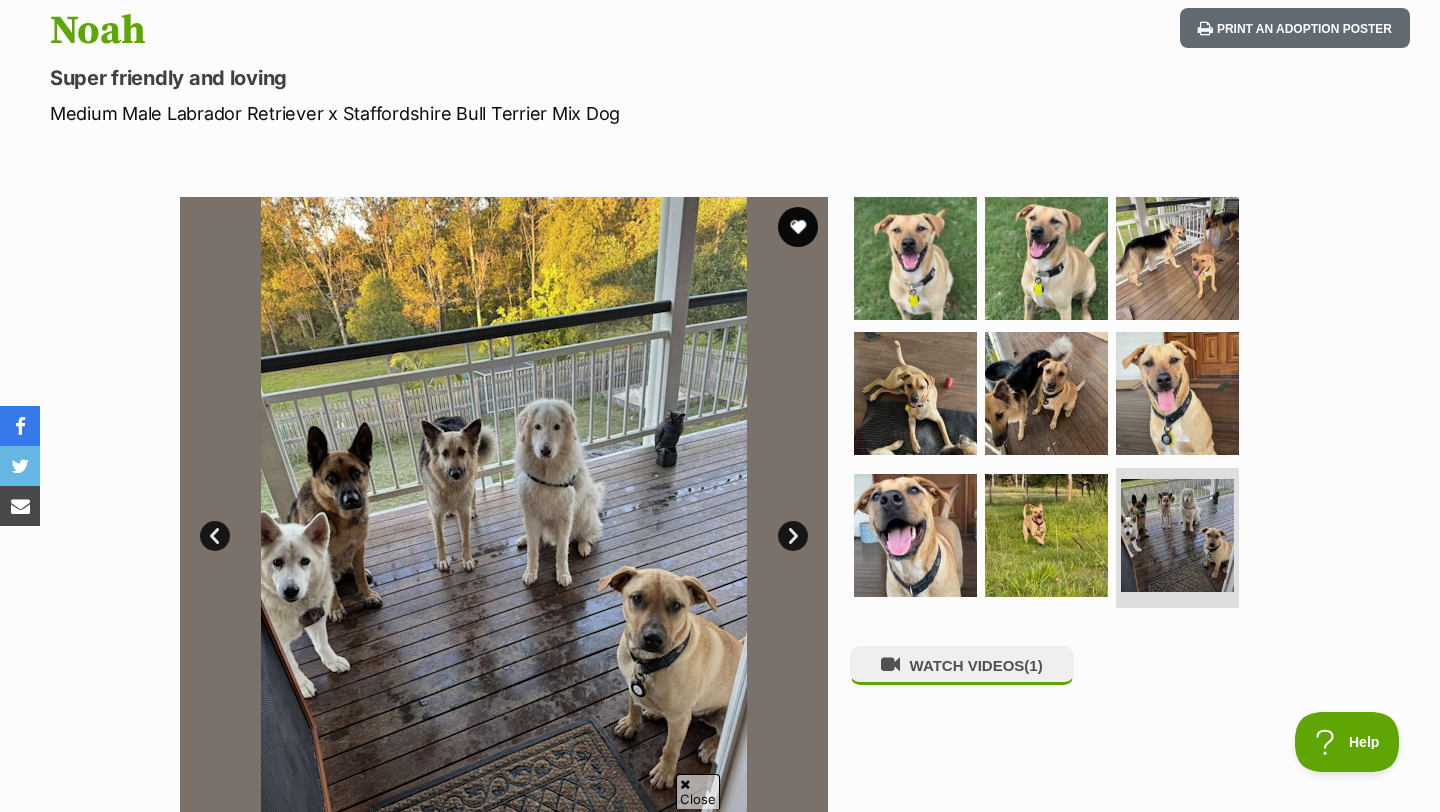 scroll, scrollTop: 0, scrollLeft: 0, axis: both 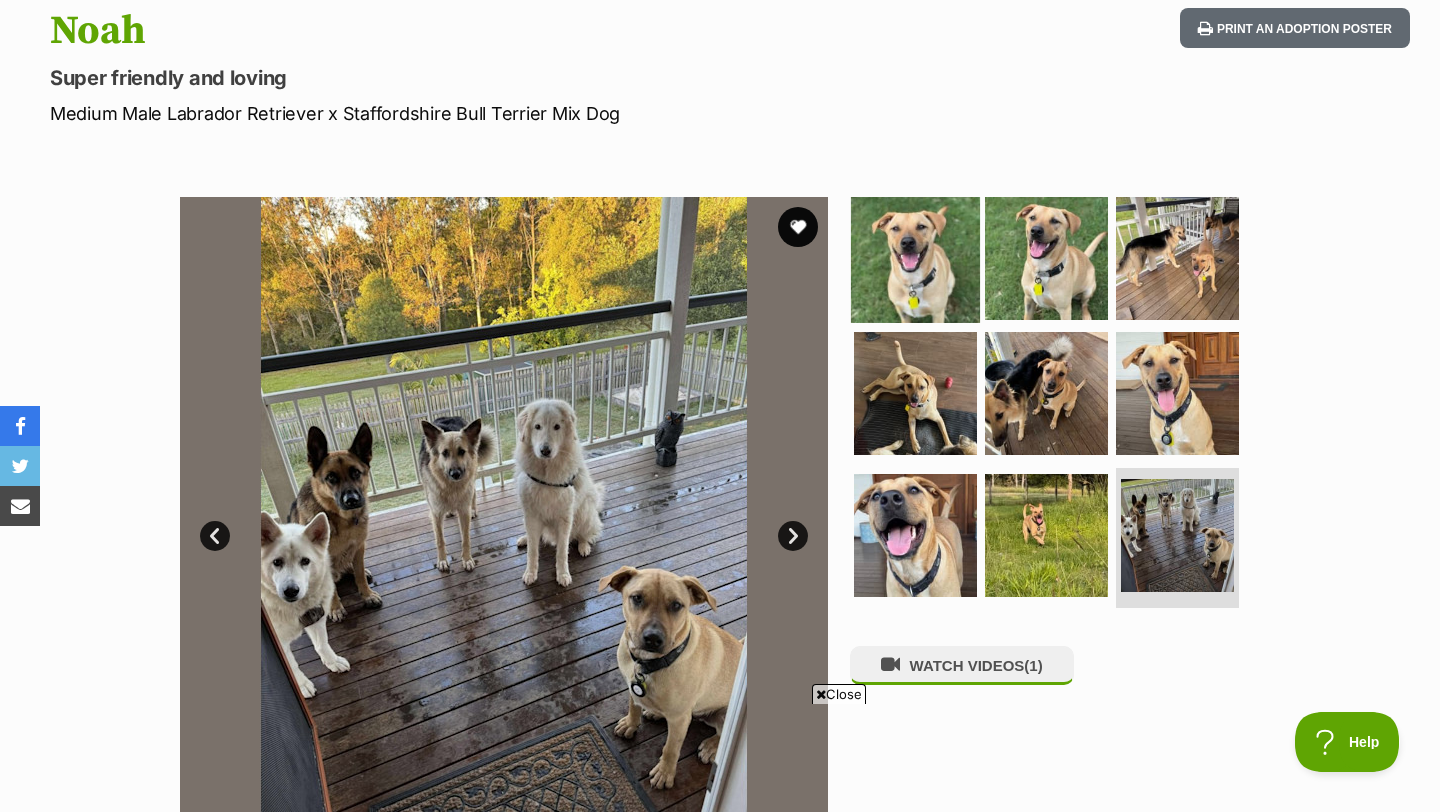 click at bounding box center (915, 257) 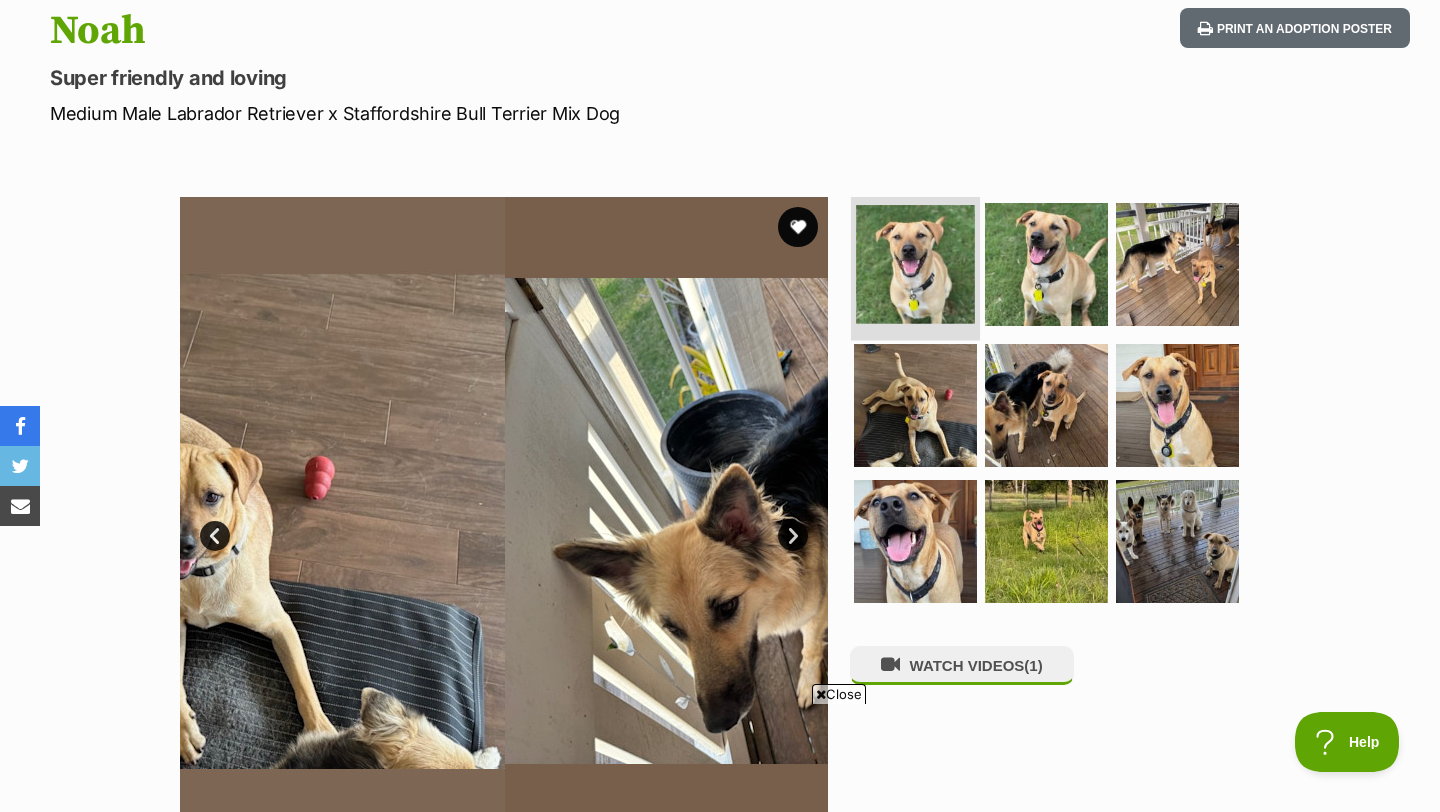 scroll, scrollTop: 0, scrollLeft: 0, axis: both 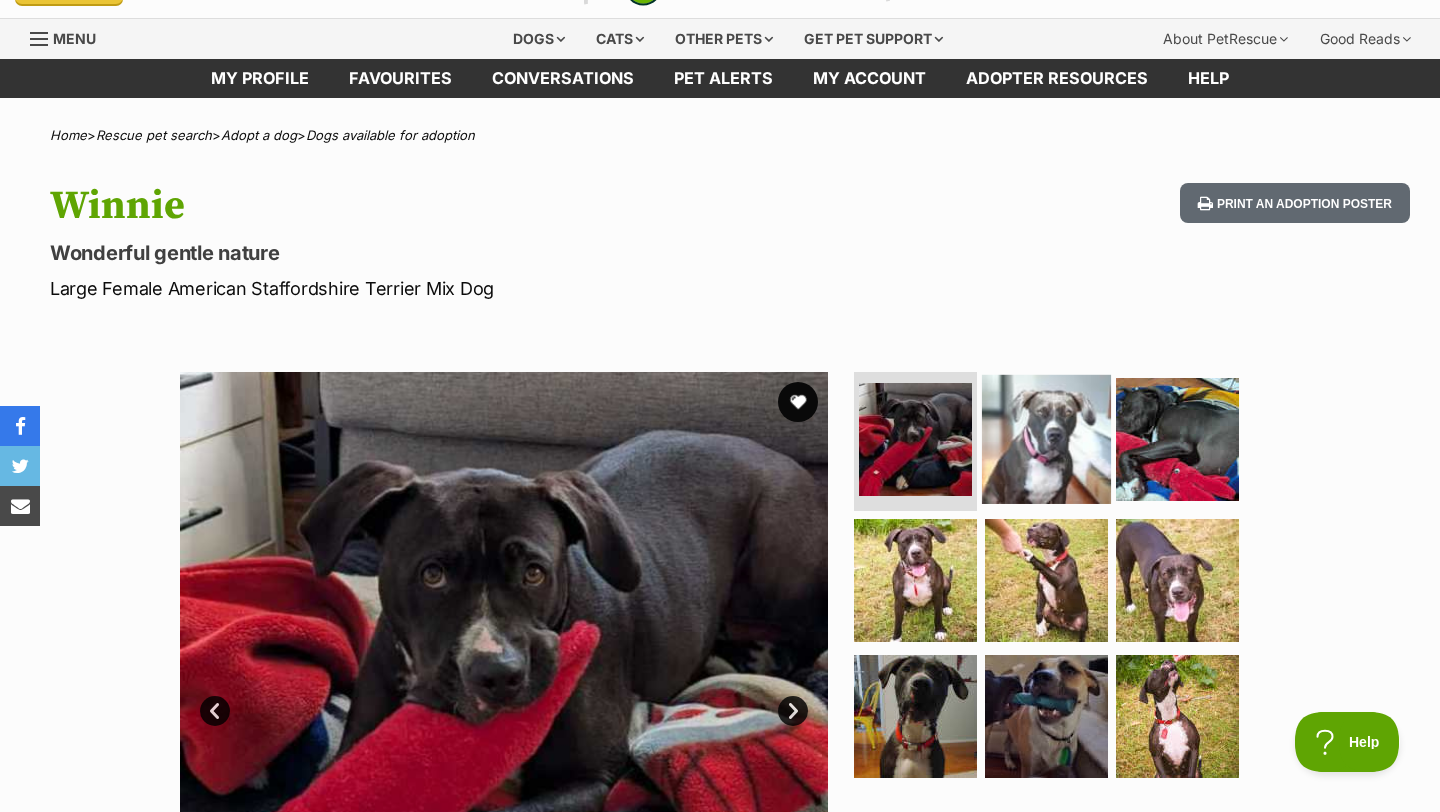 click at bounding box center [1046, 438] 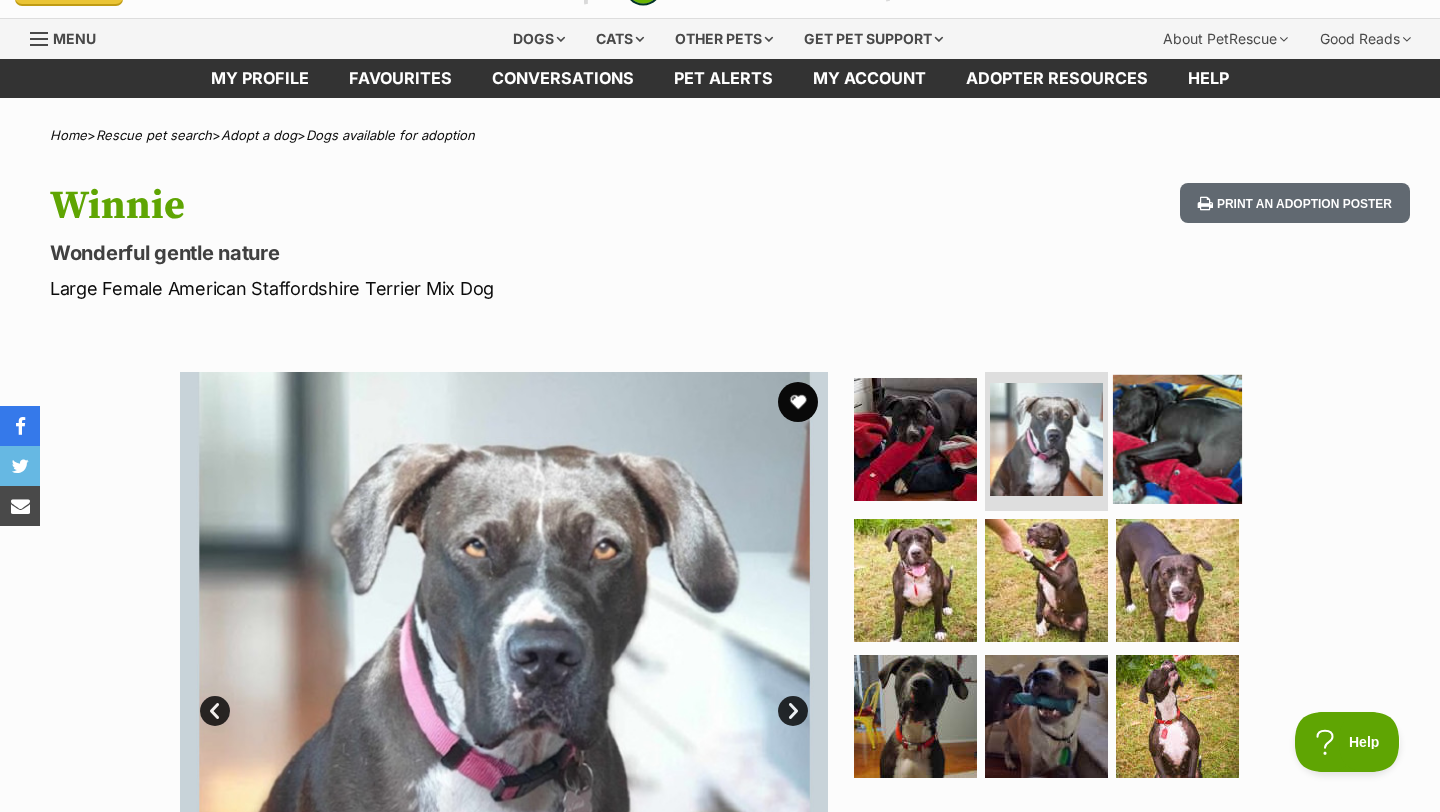 click at bounding box center (1177, 438) 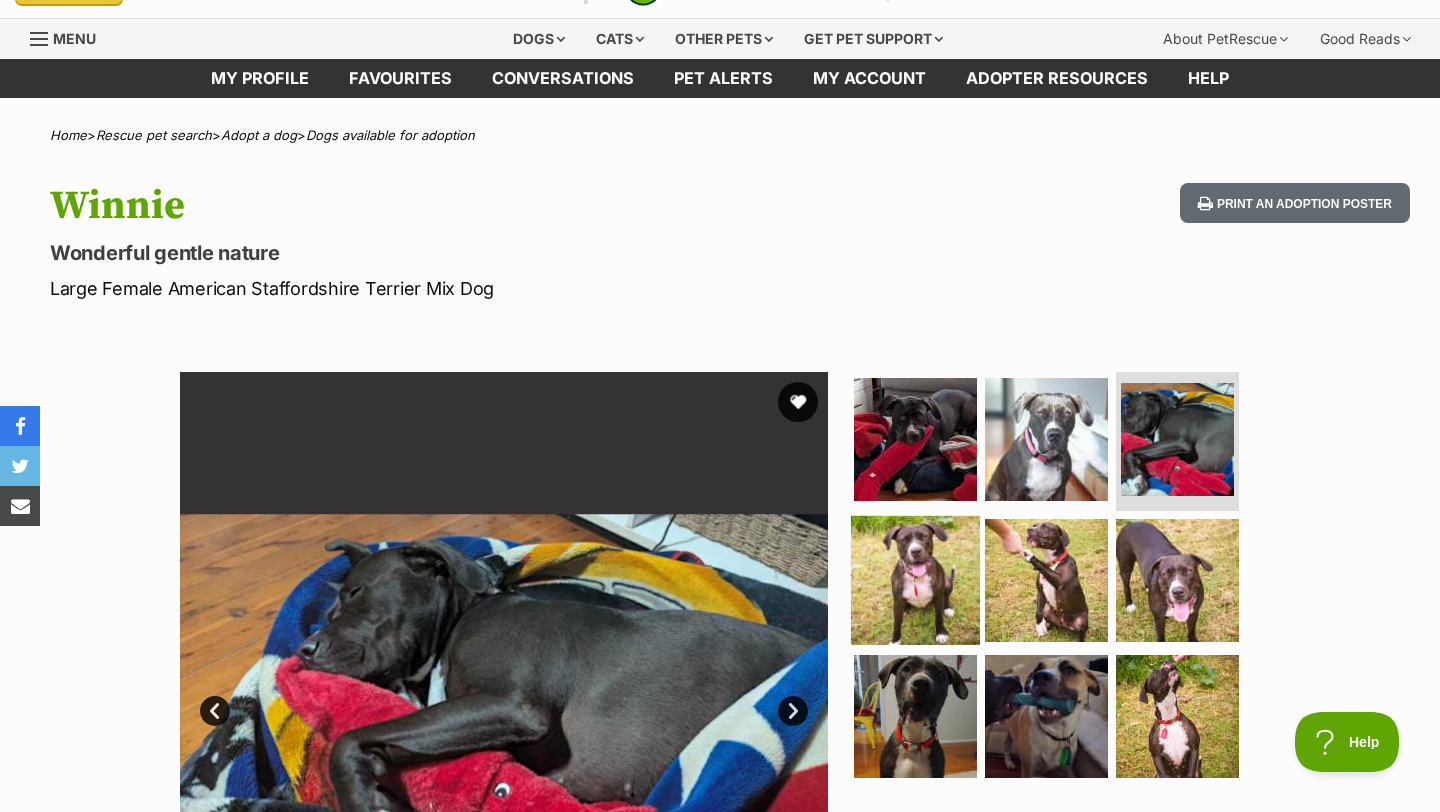 click at bounding box center [915, 580] 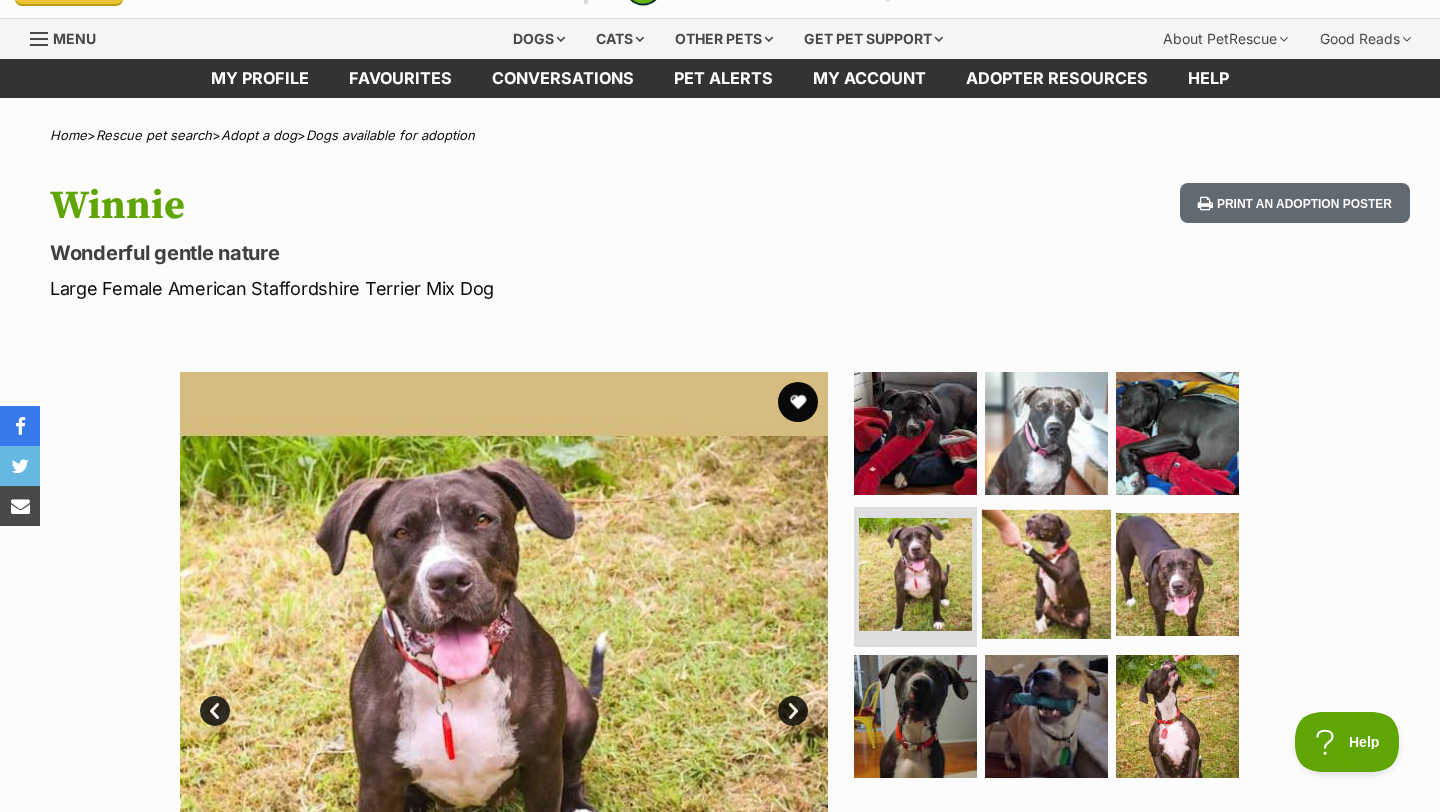 click at bounding box center [1046, 574] 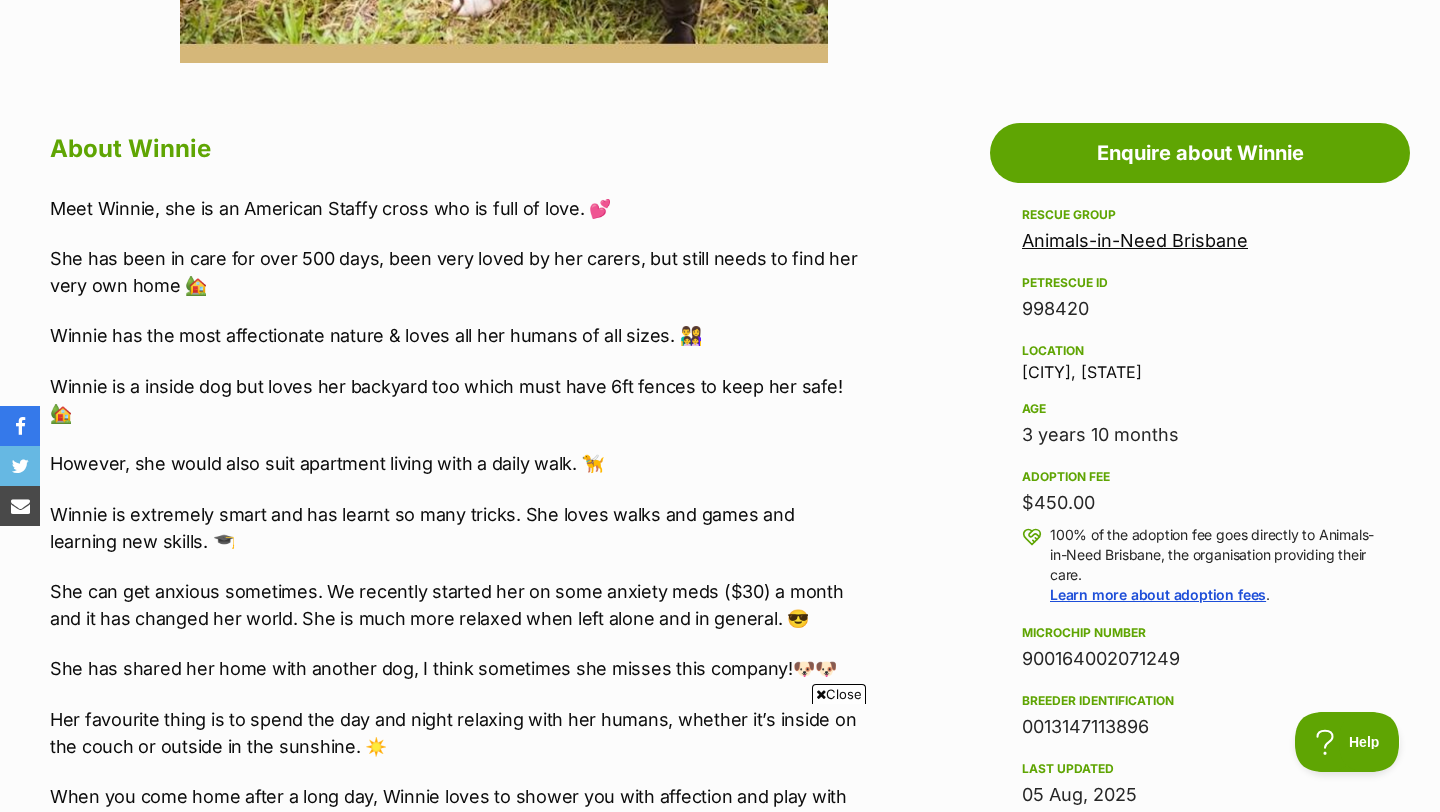 scroll, scrollTop: 0, scrollLeft: 0, axis: both 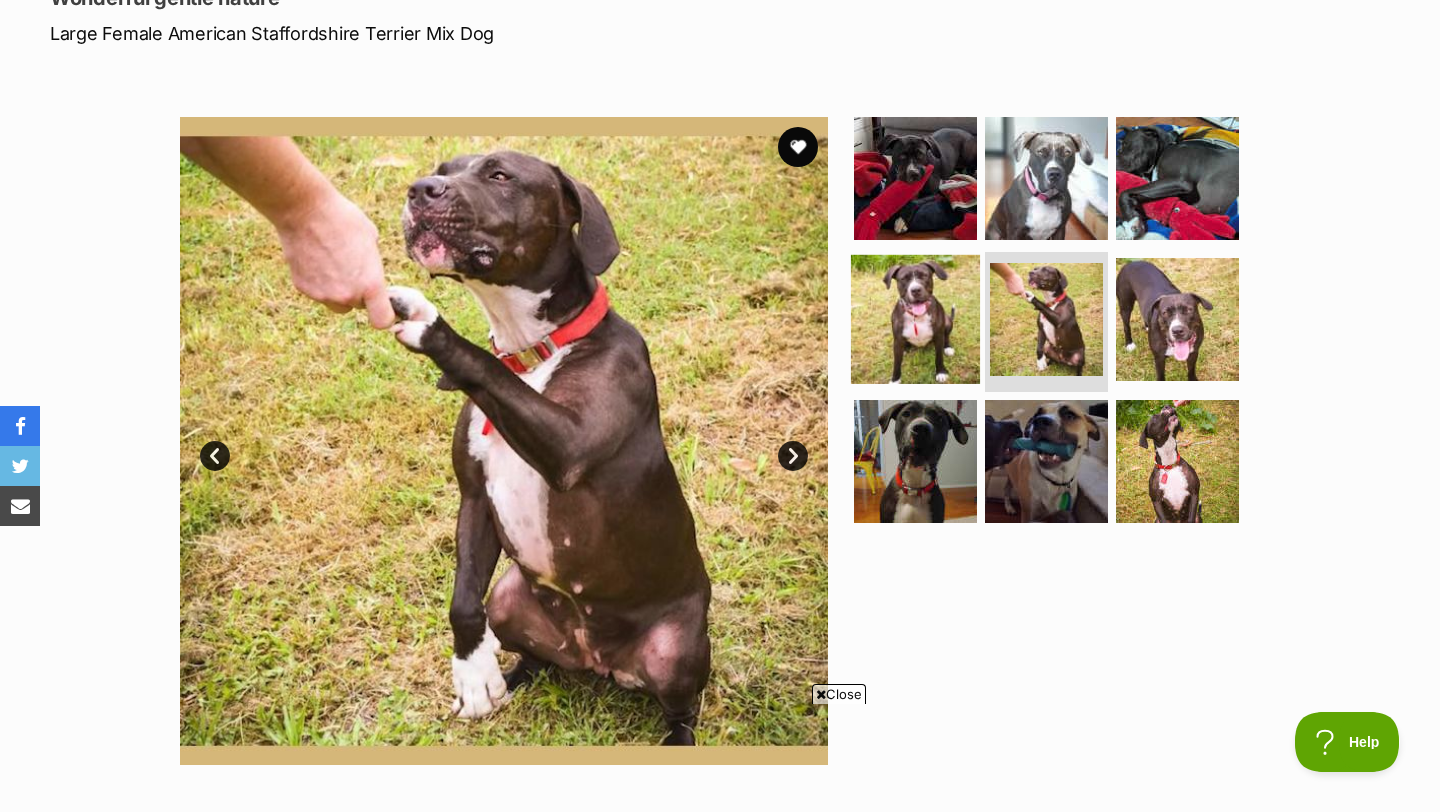 click at bounding box center [915, 319] 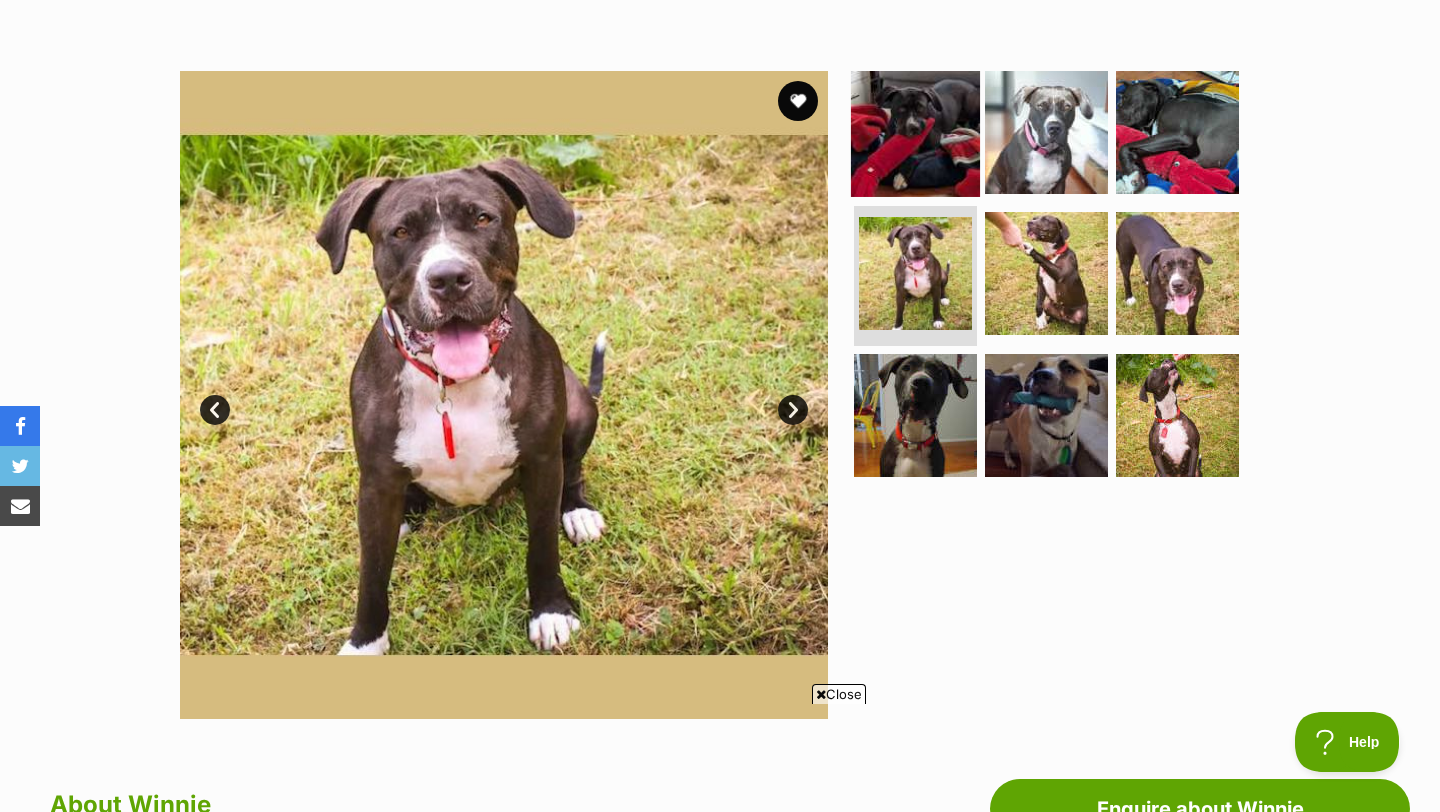 scroll, scrollTop: 243, scrollLeft: 0, axis: vertical 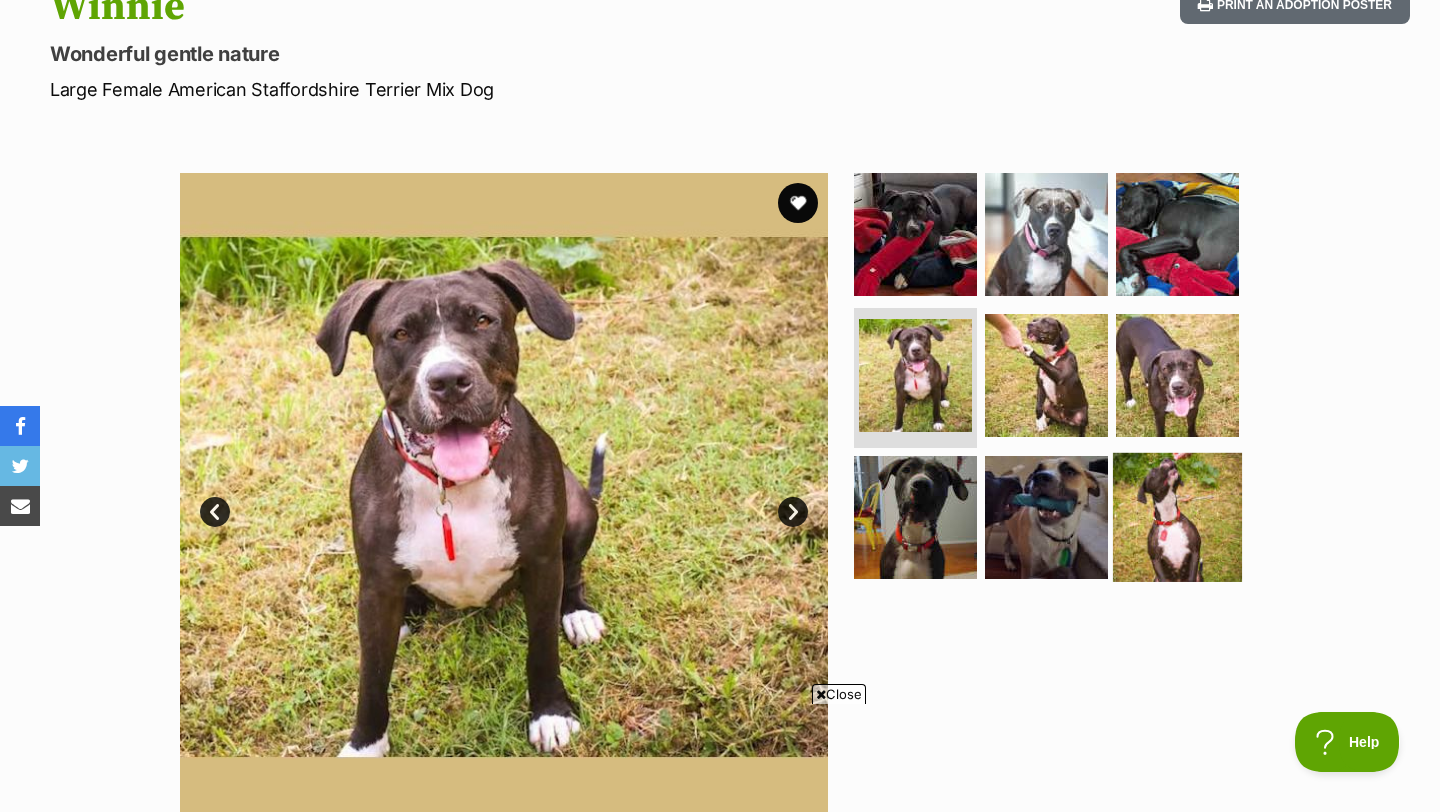 click at bounding box center [1177, 517] 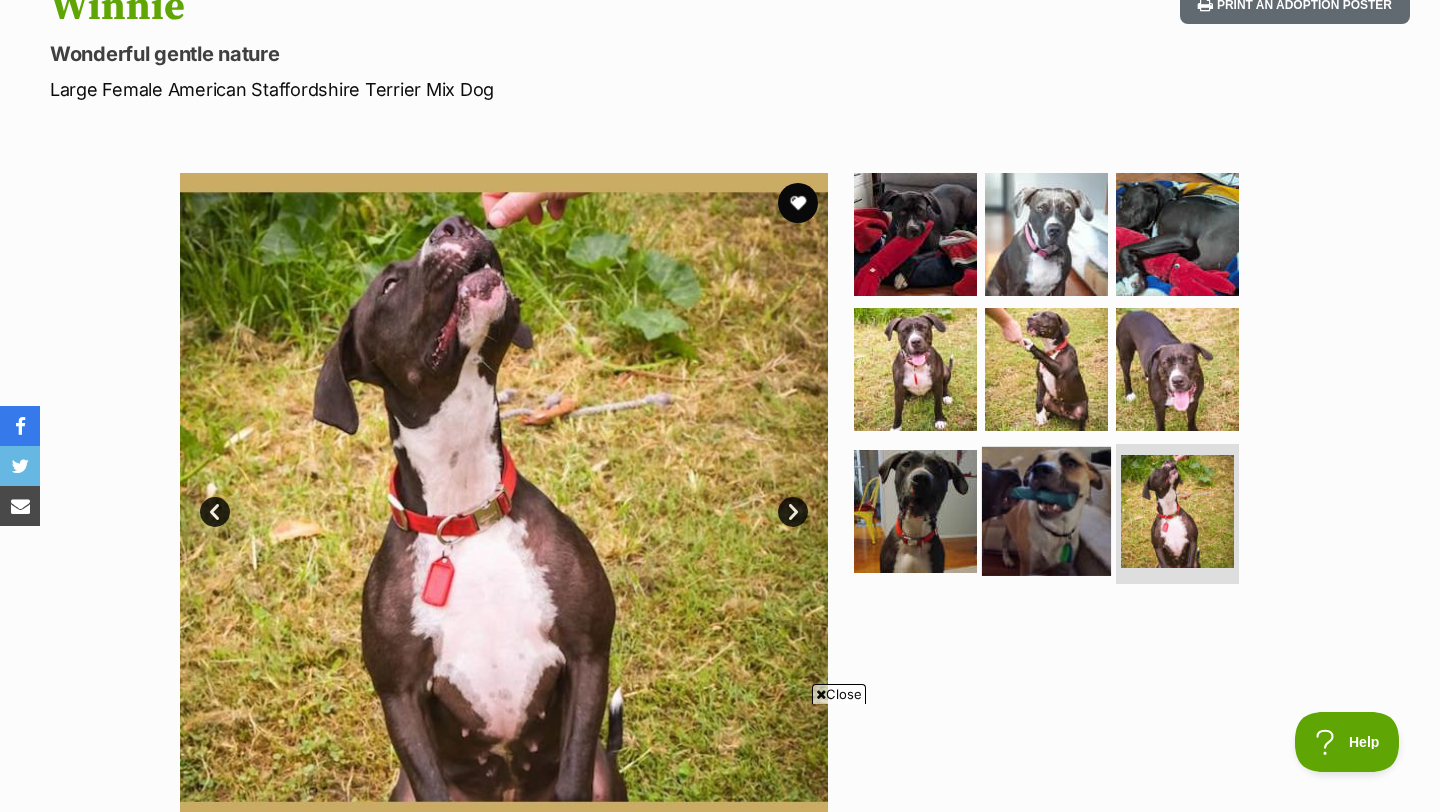 click at bounding box center [1046, 511] 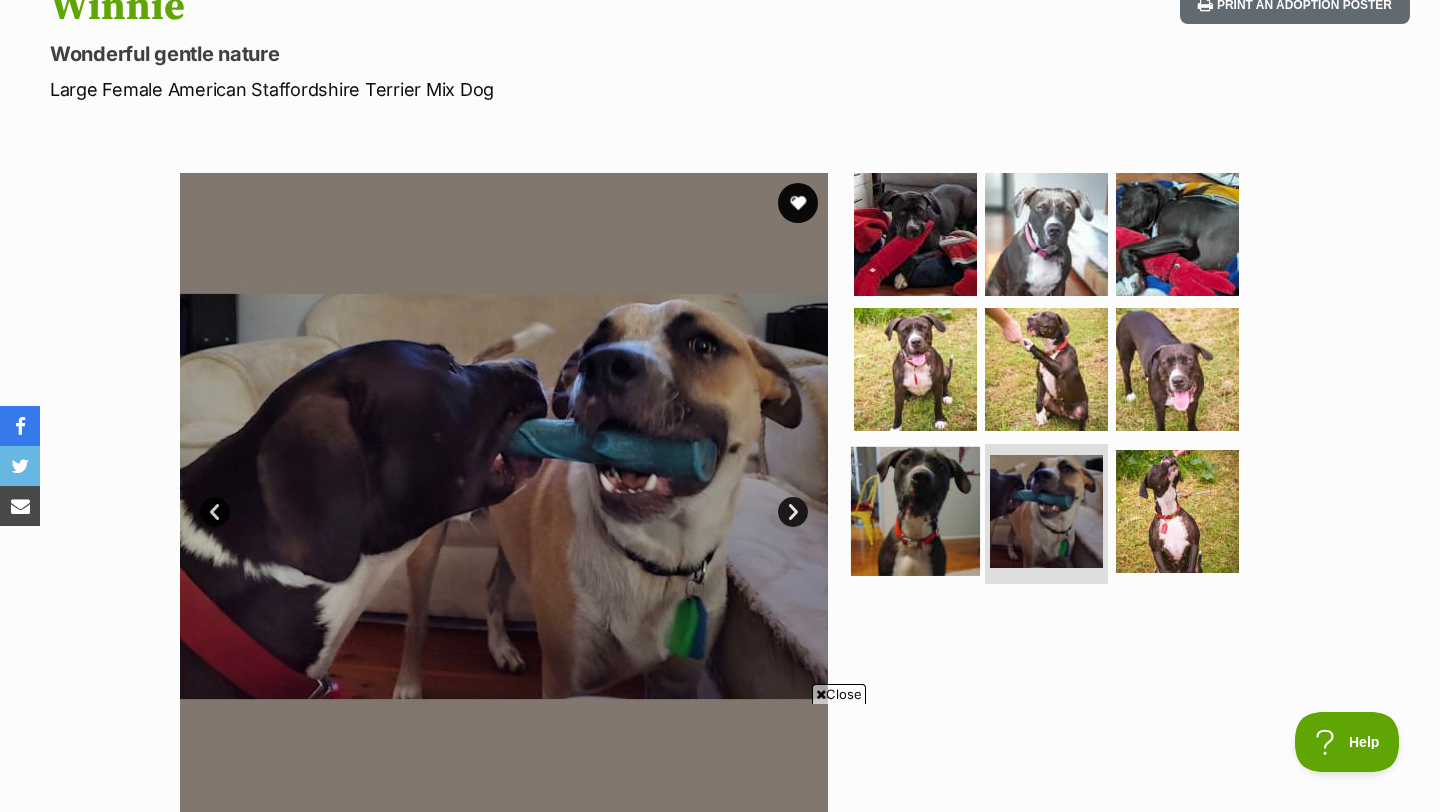 click at bounding box center (915, 511) 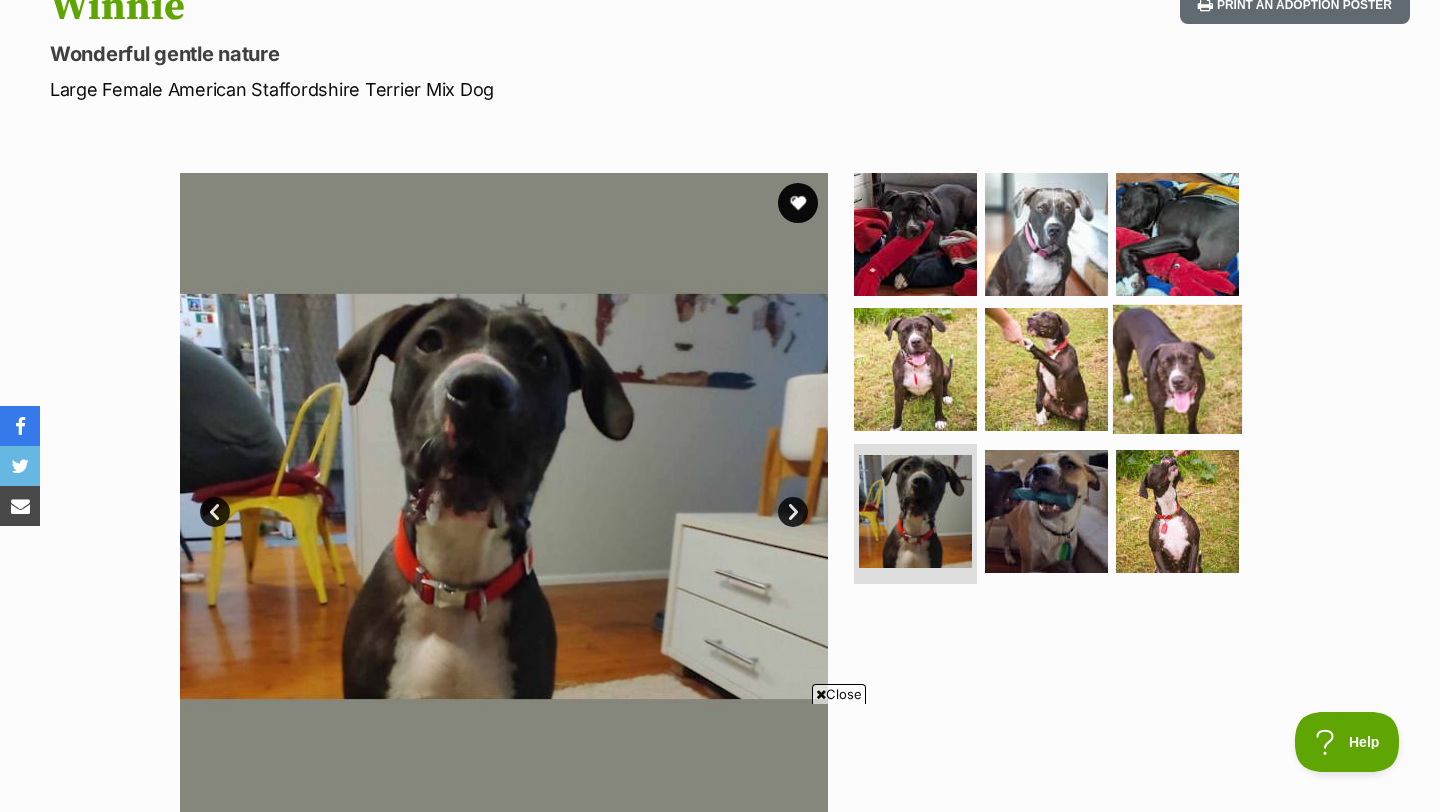 click at bounding box center (1177, 369) 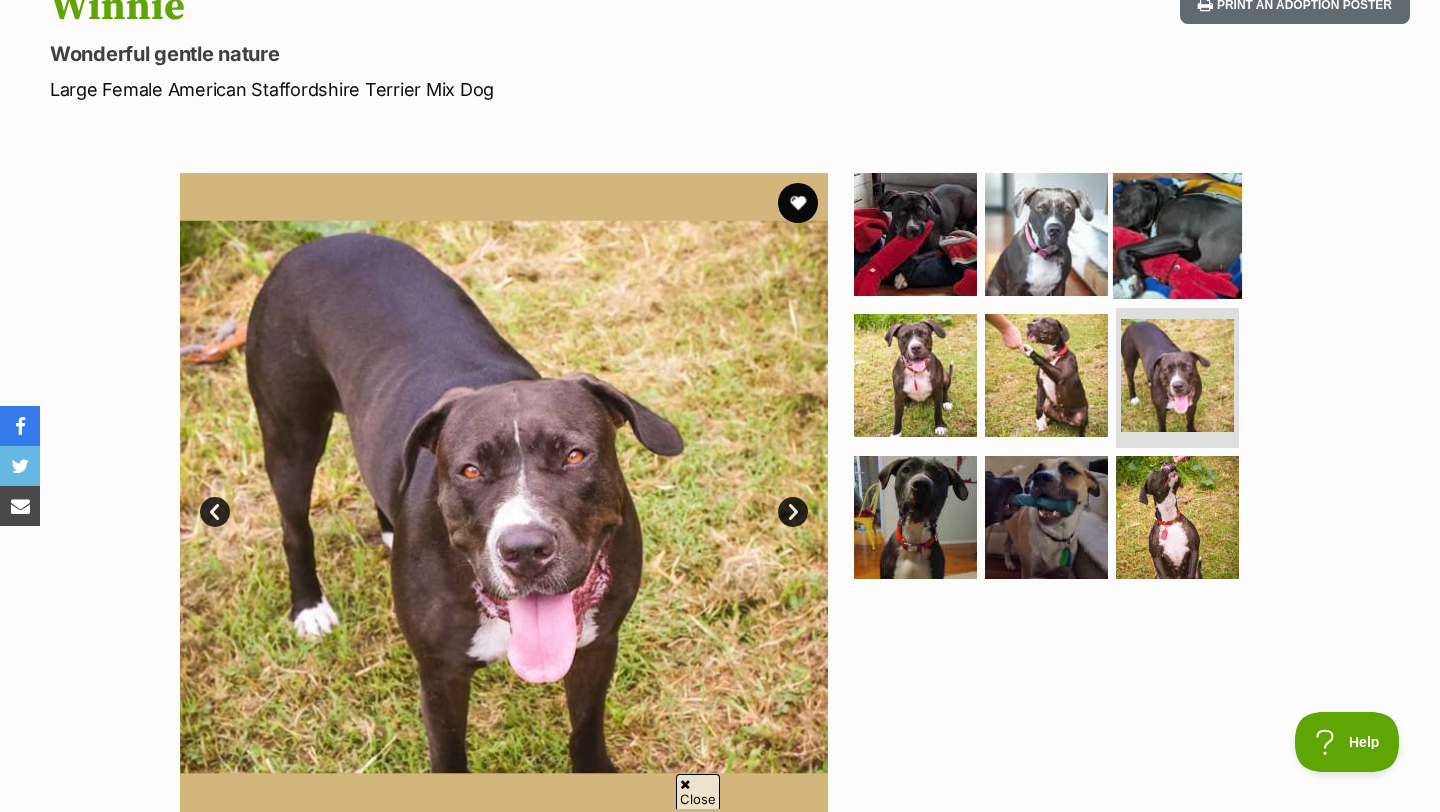 scroll, scrollTop: 0, scrollLeft: 0, axis: both 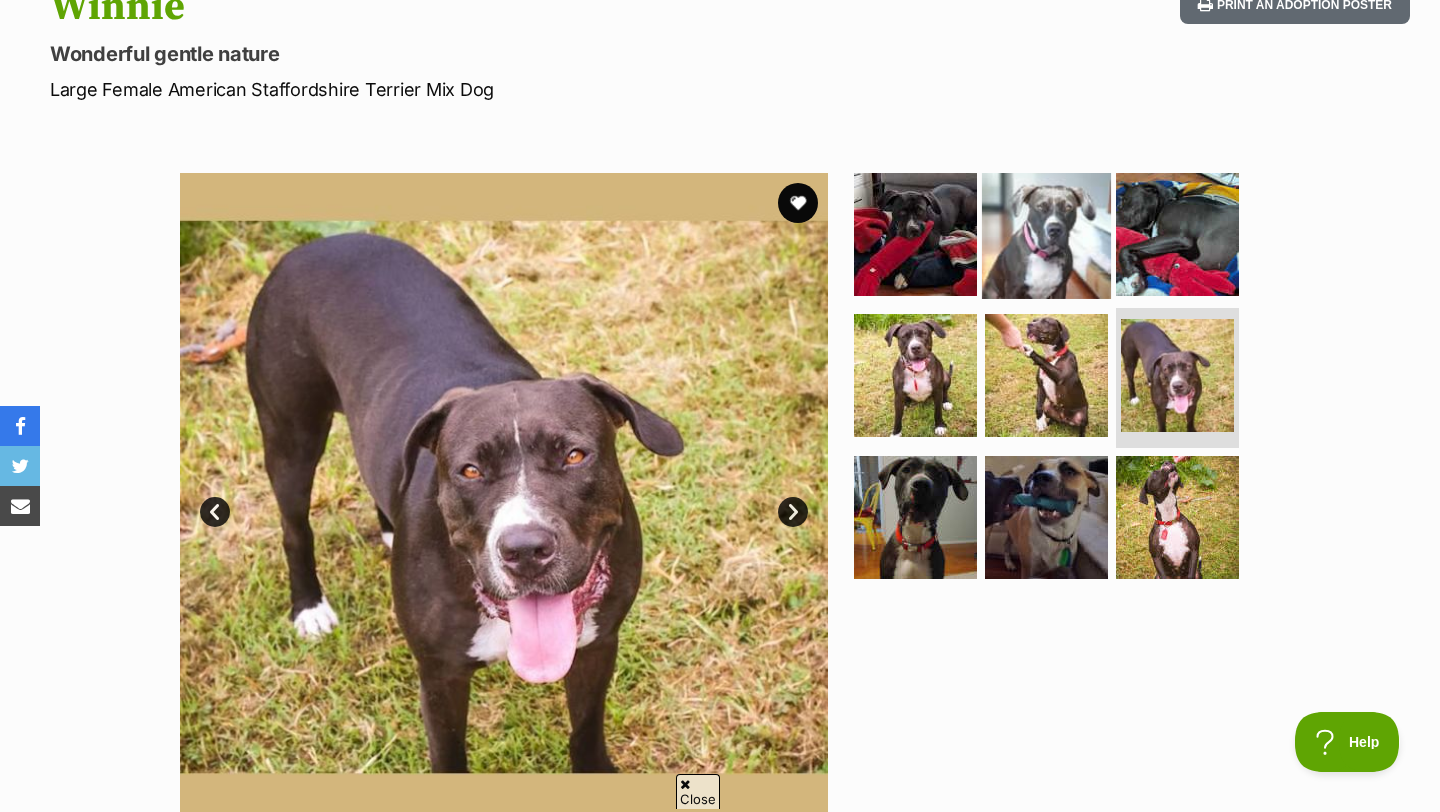 click at bounding box center [1046, 233] 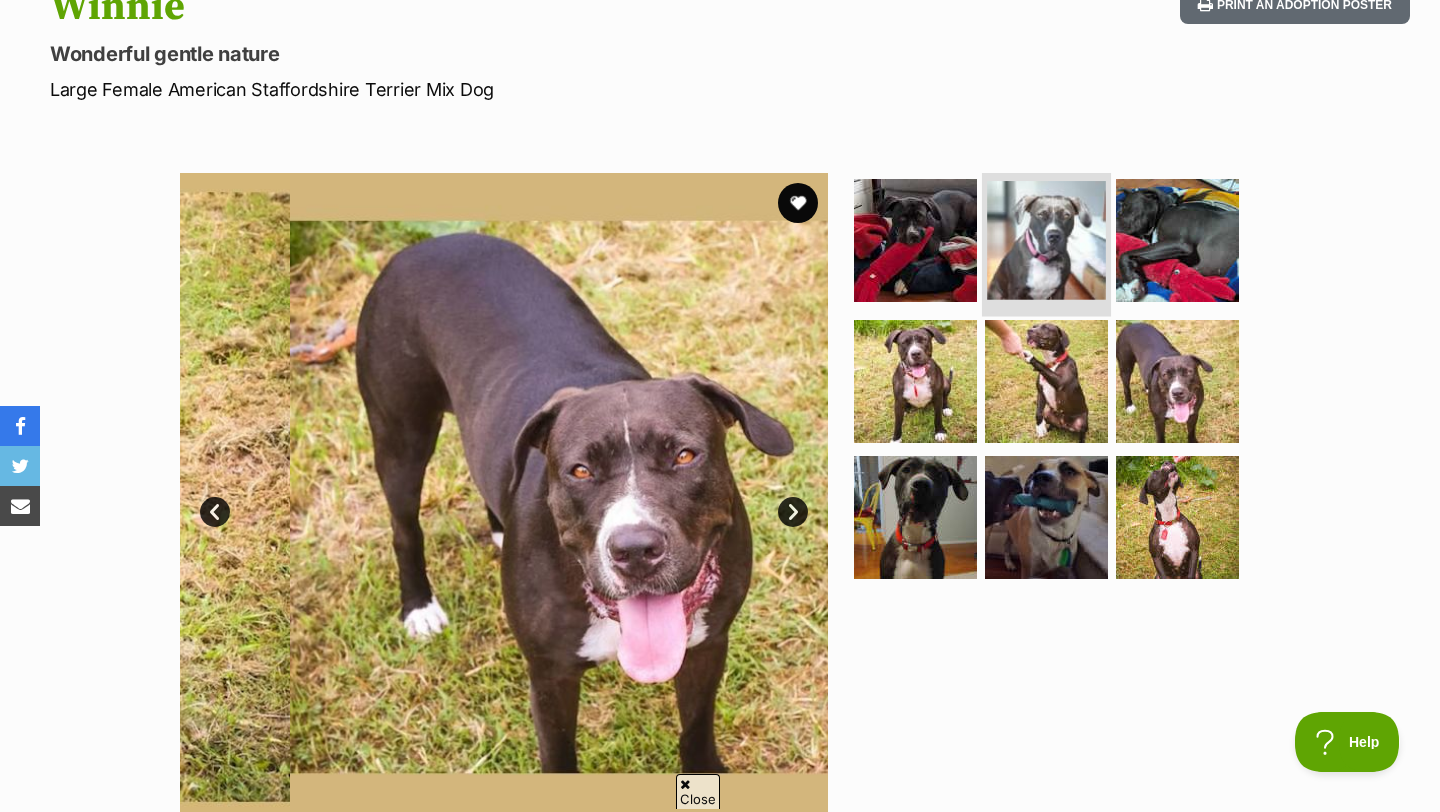 scroll, scrollTop: 0, scrollLeft: 0, axis: both 